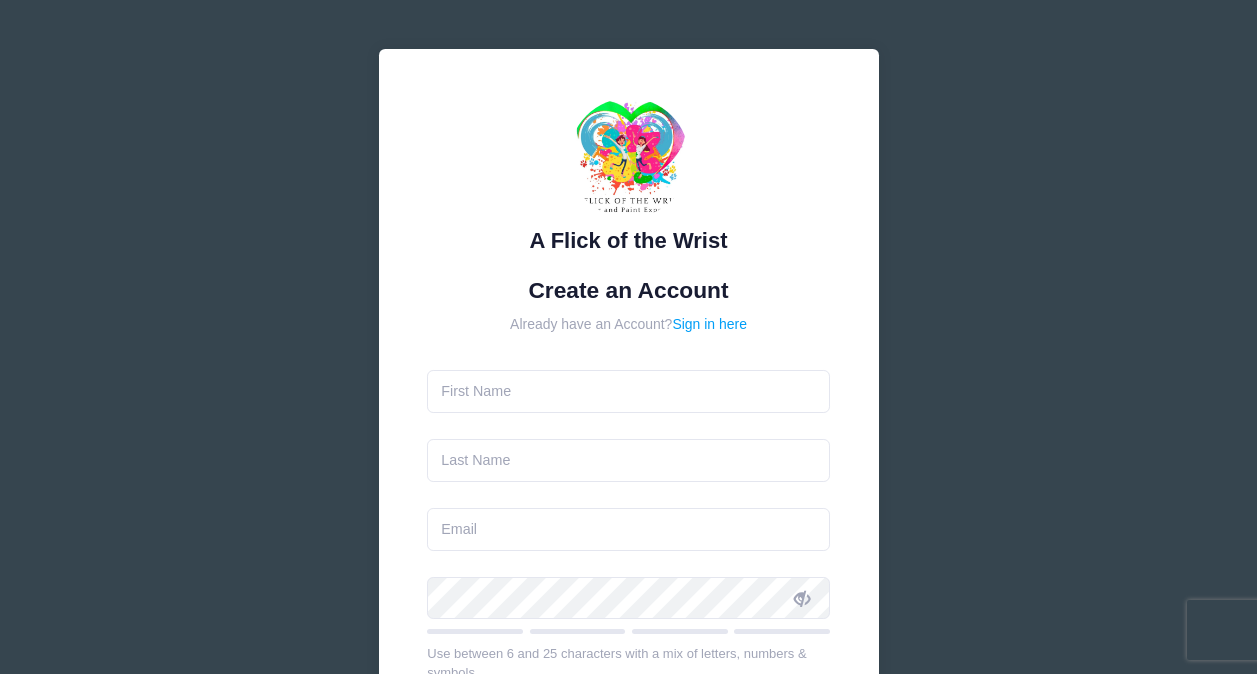 scroll, scrollTop: 0, scrollLeft: 0, axis: both 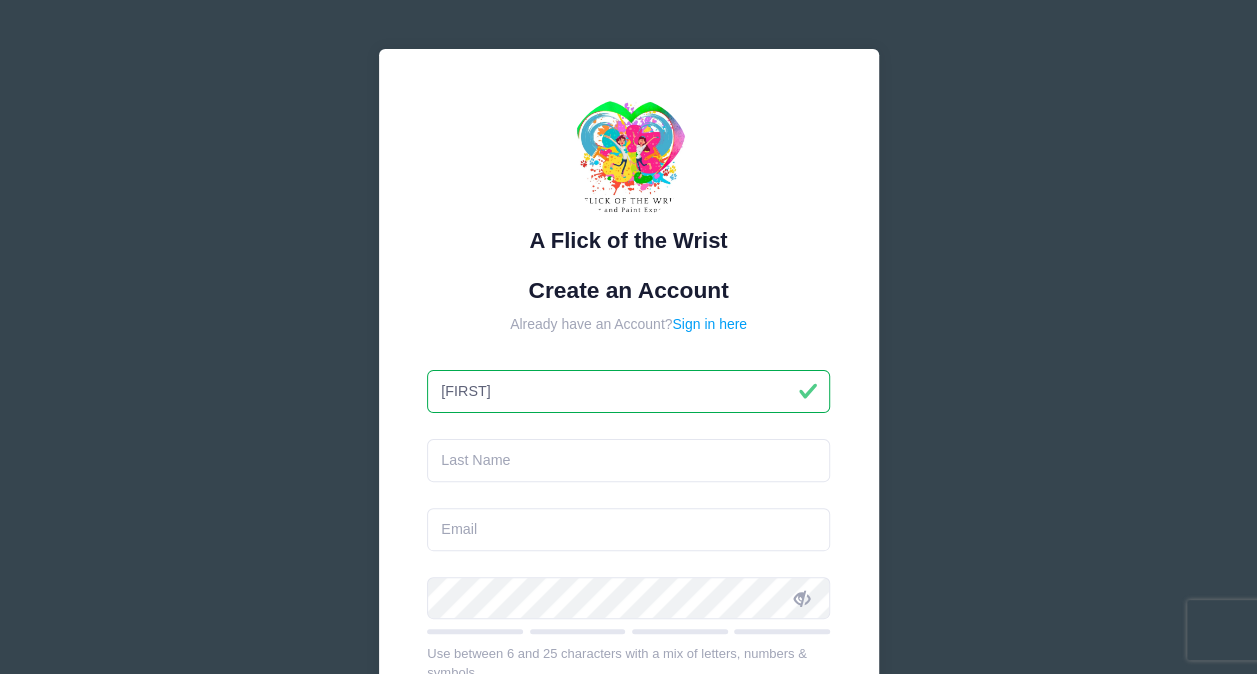 type on "[FIRST]" 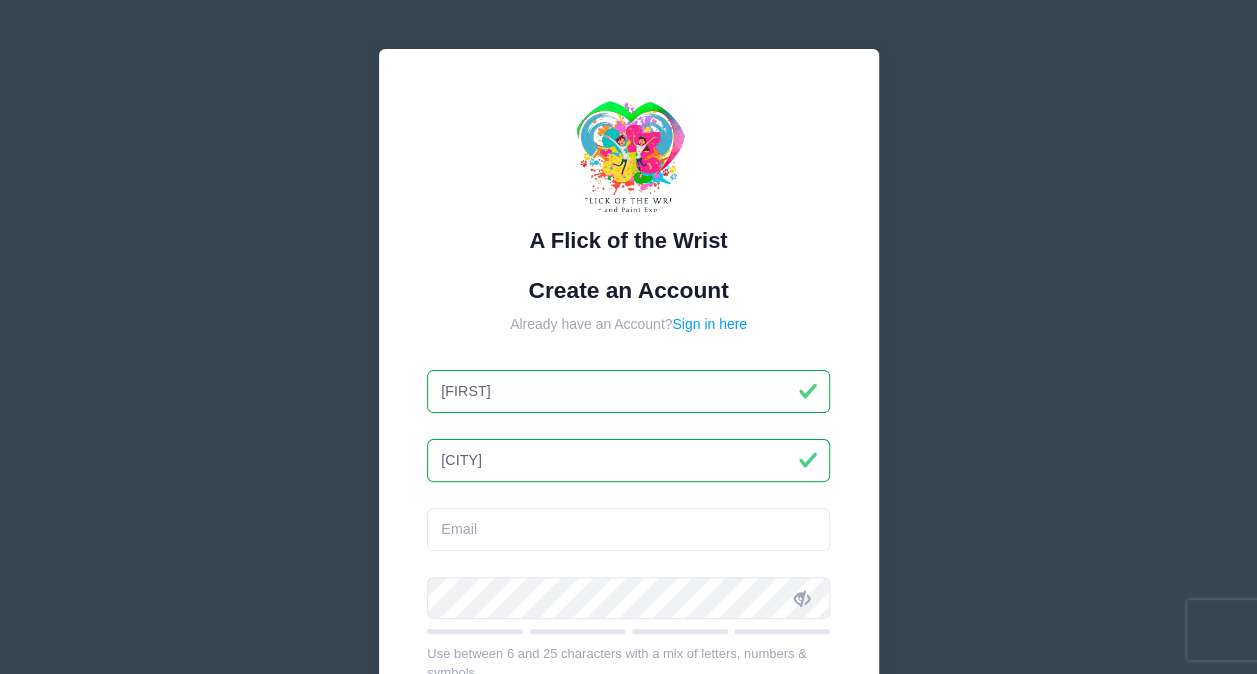 type on "[CITY]" 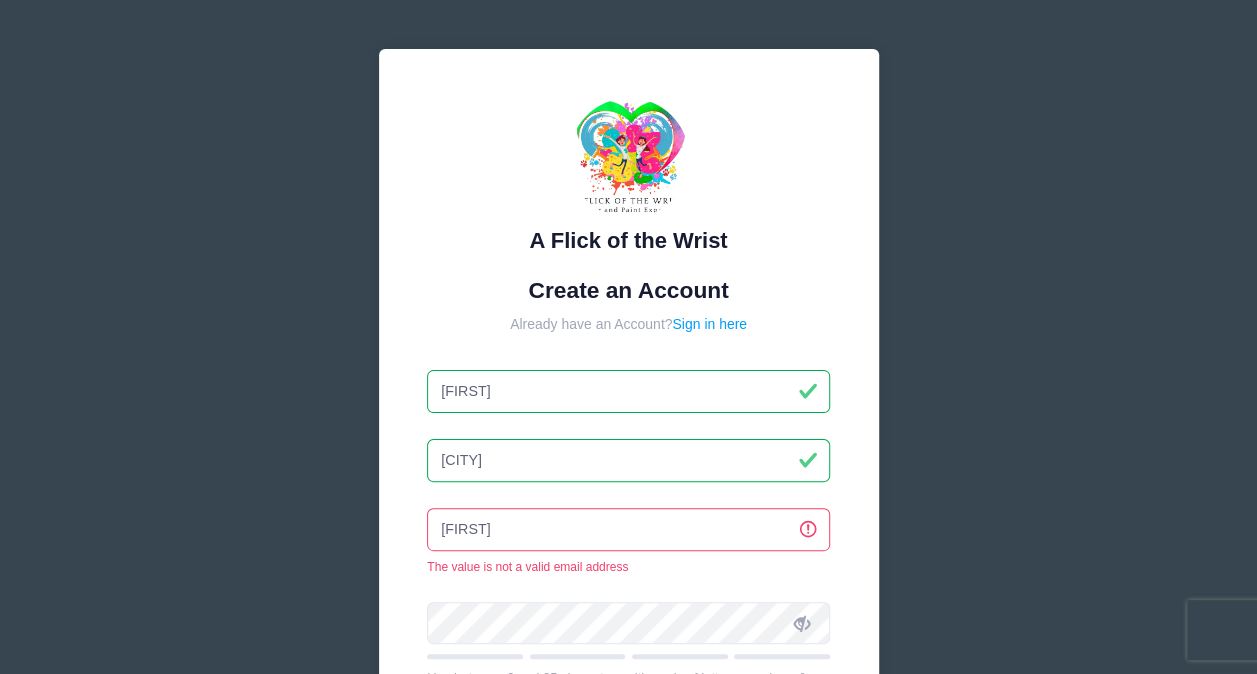 type on "[EMAIL]" 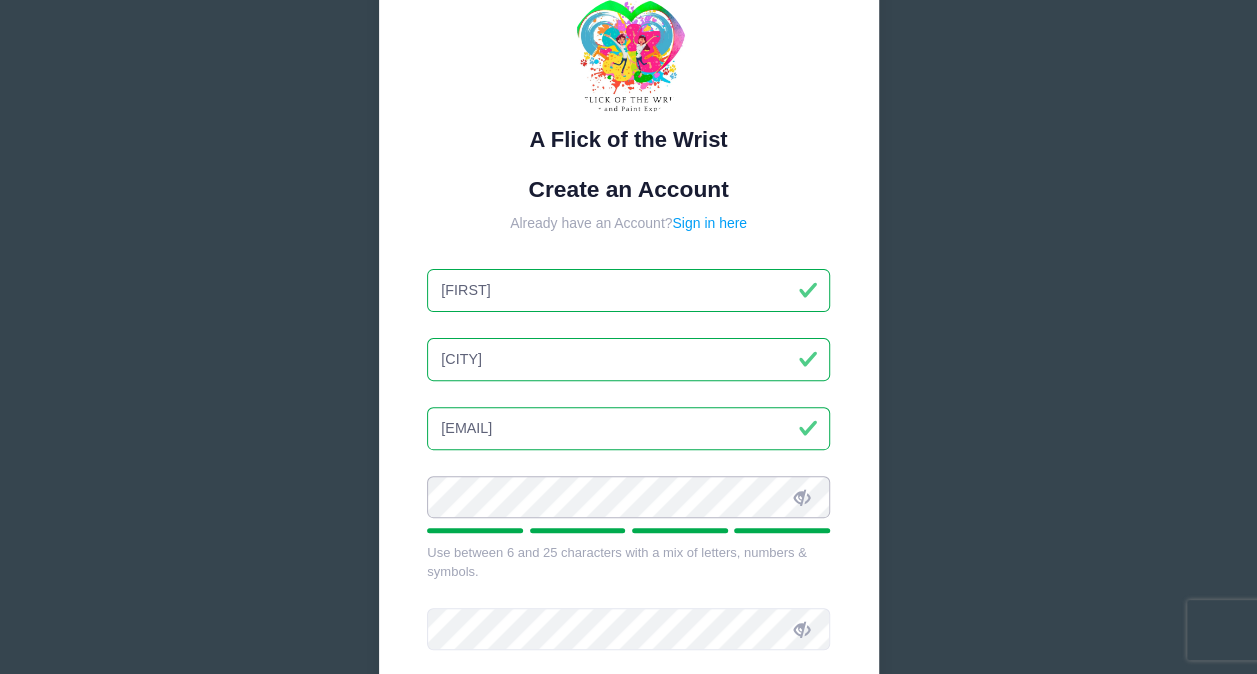 scroll, scrollTop: 102, scrollLeft: 0, axis: vertical 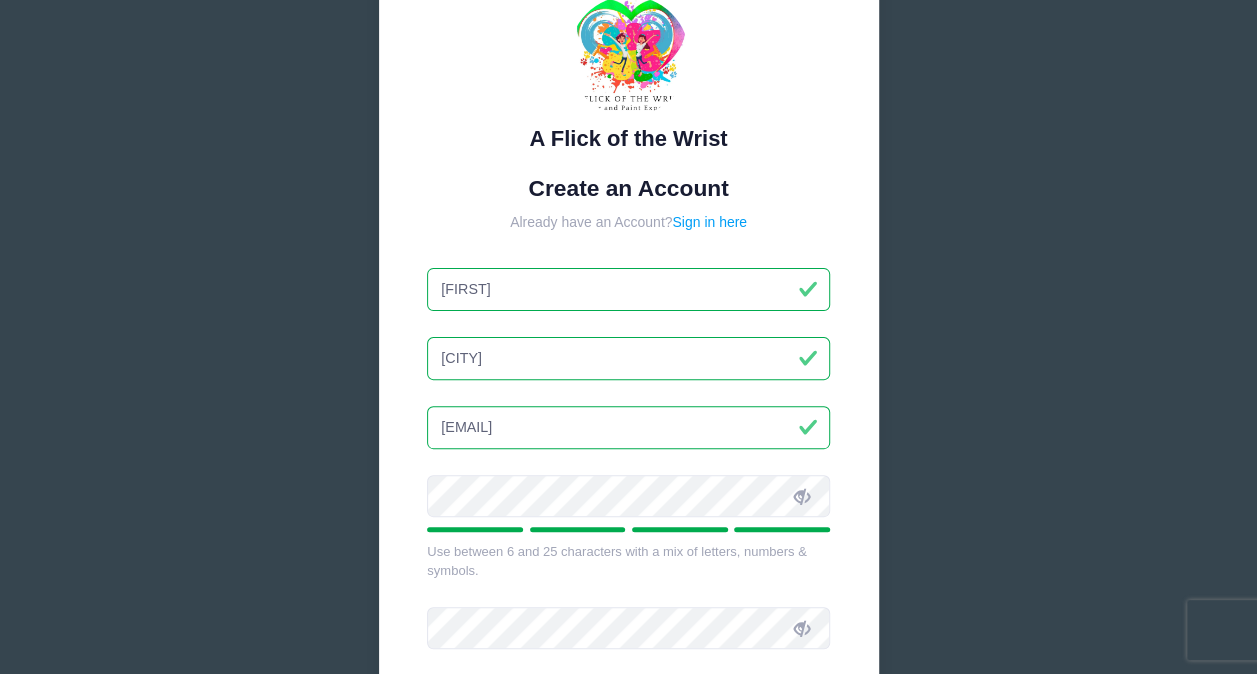 click at bounding box center (802, 497) 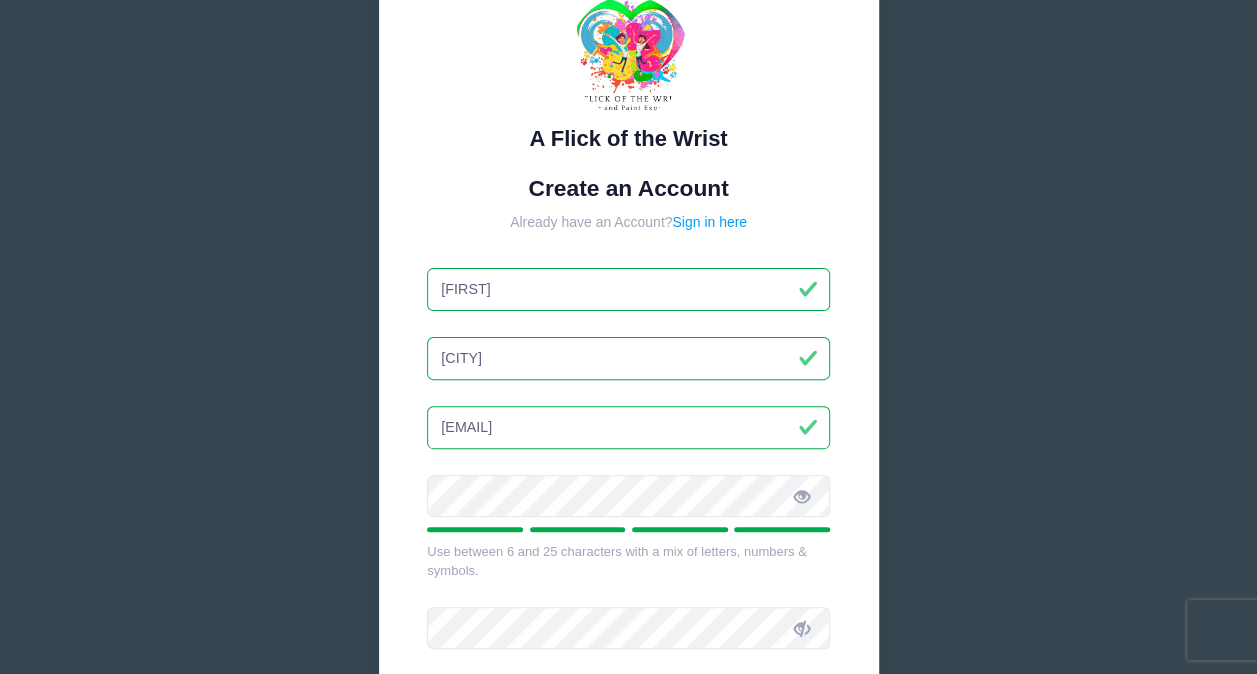 click at bounding box center [802, 497] 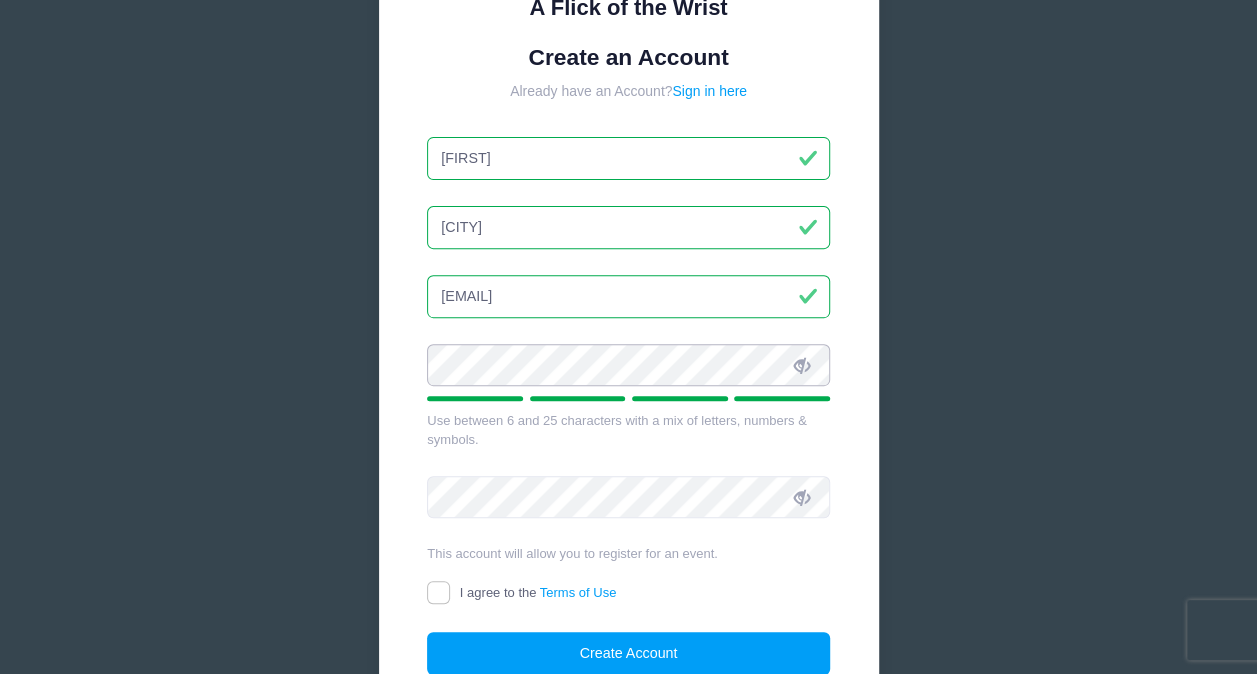 scroll, scrollTop: 234, scrollLeft: 0, axis: vertical 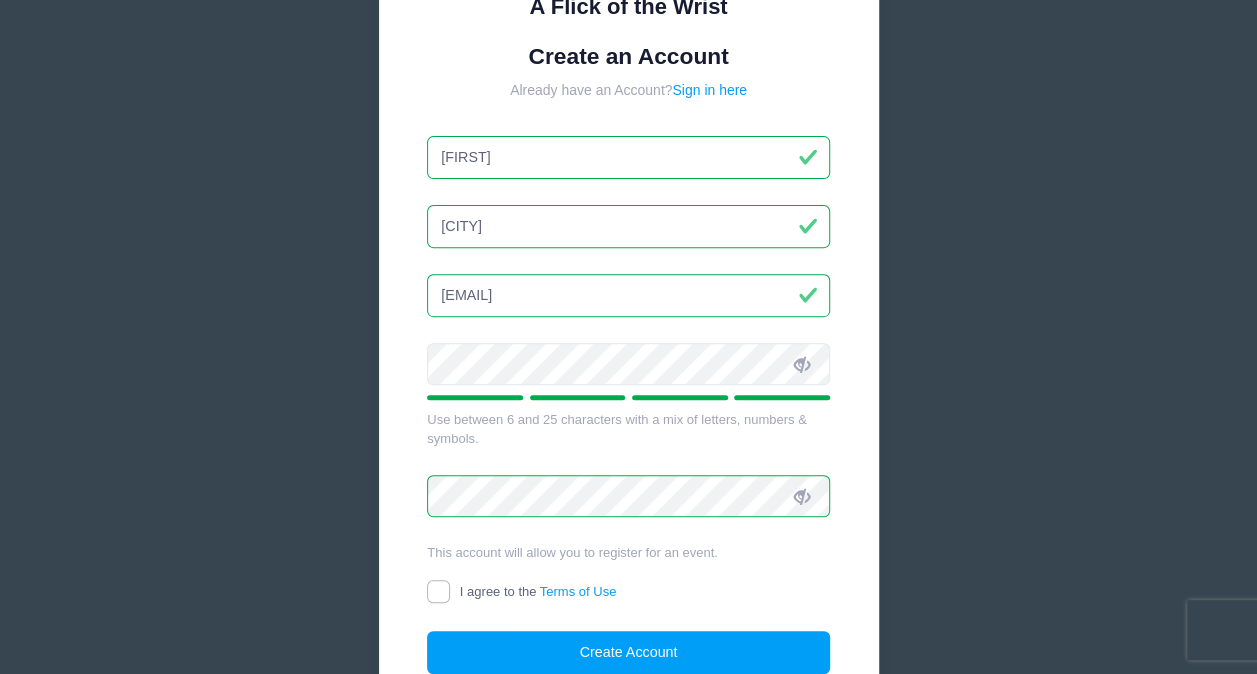 click on "I agree to the
Terms of Use" at bounding box center (438, 591) 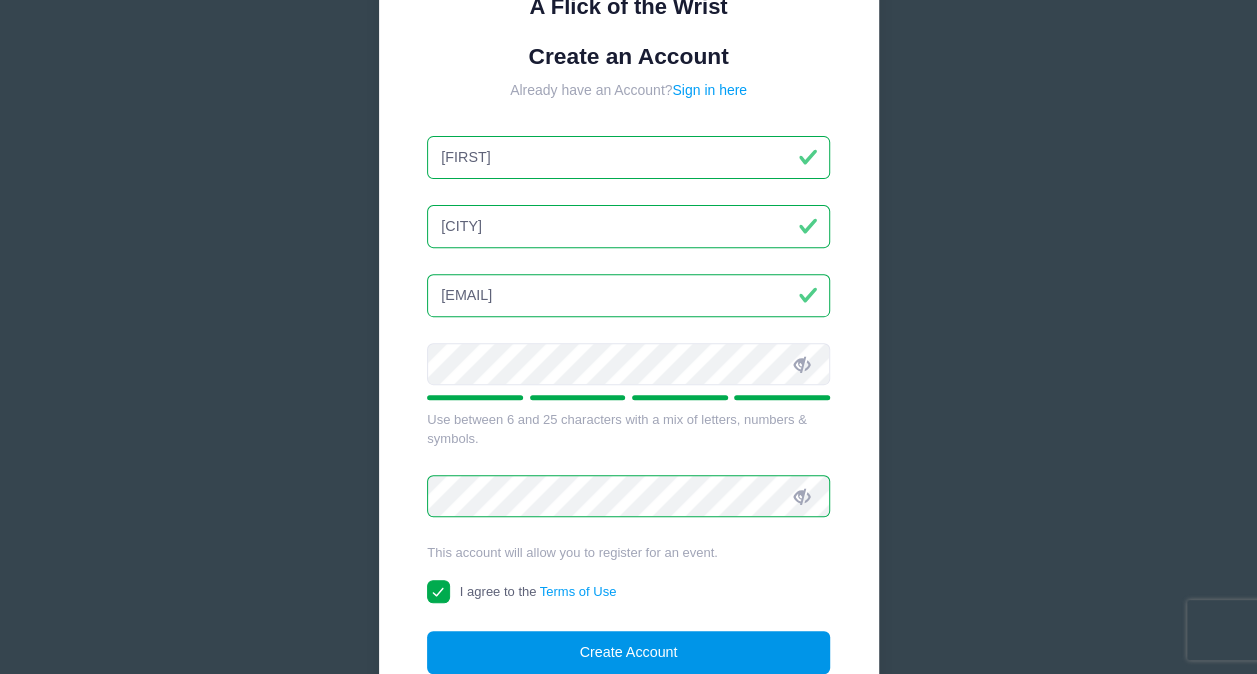 click on "Create Account" at bounding box center (628, 652) 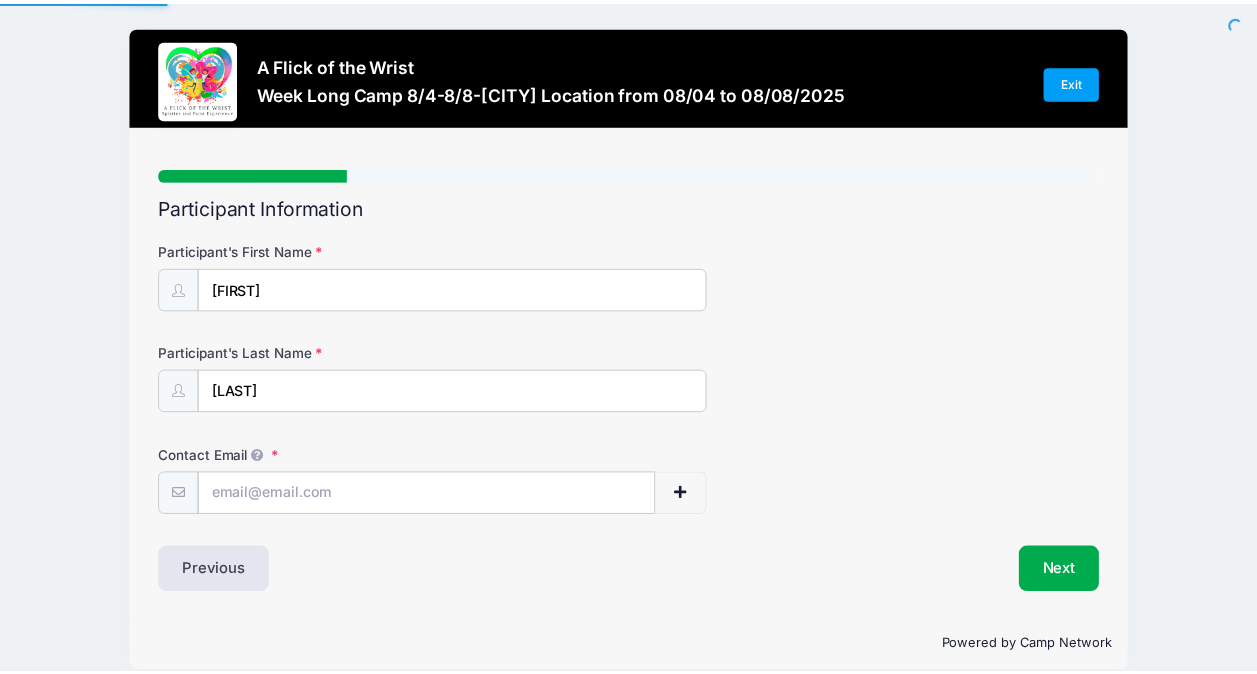 scroll, scrollTop: 0, scrollLeft: 0, axis: both 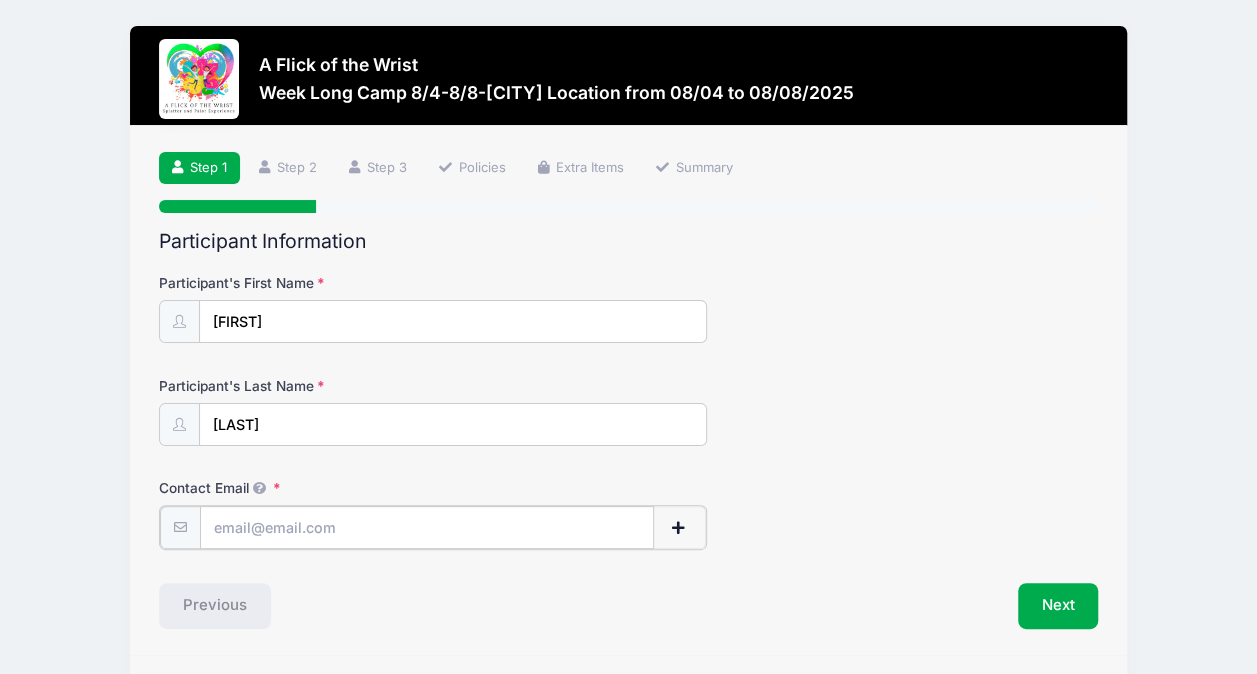 click on "Contact Email" at bounding box center [427, 527] 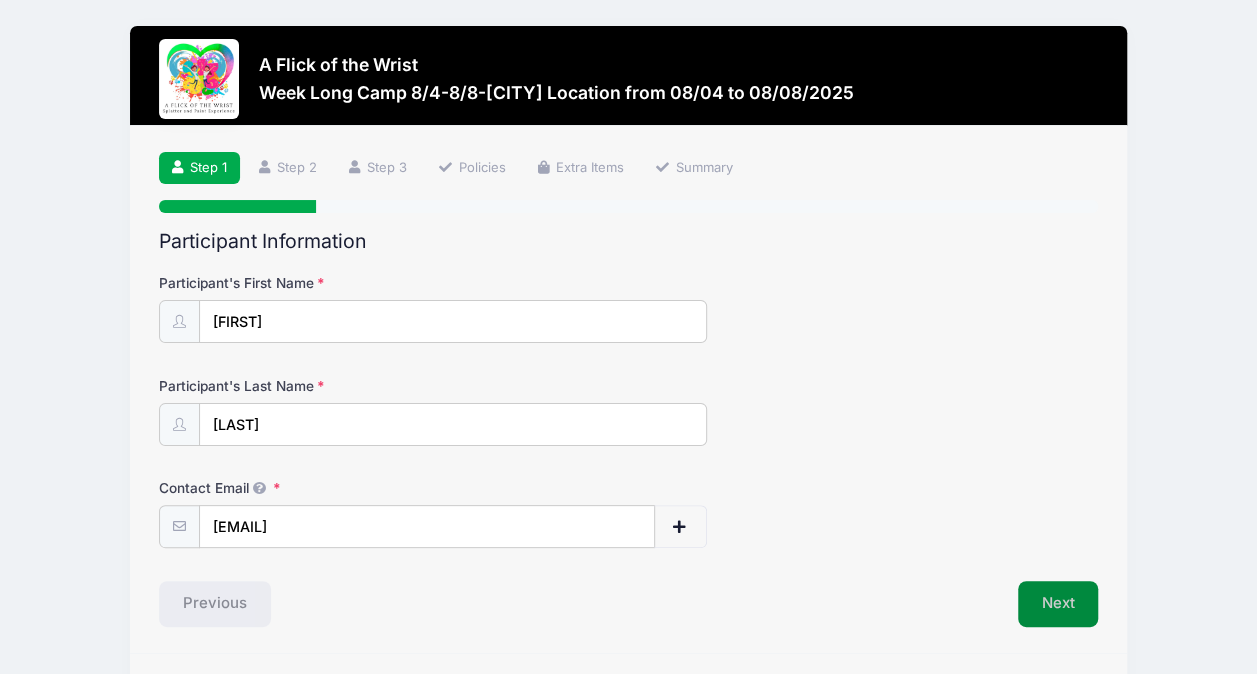 click on "Next" at bounding box center (1058, 604) 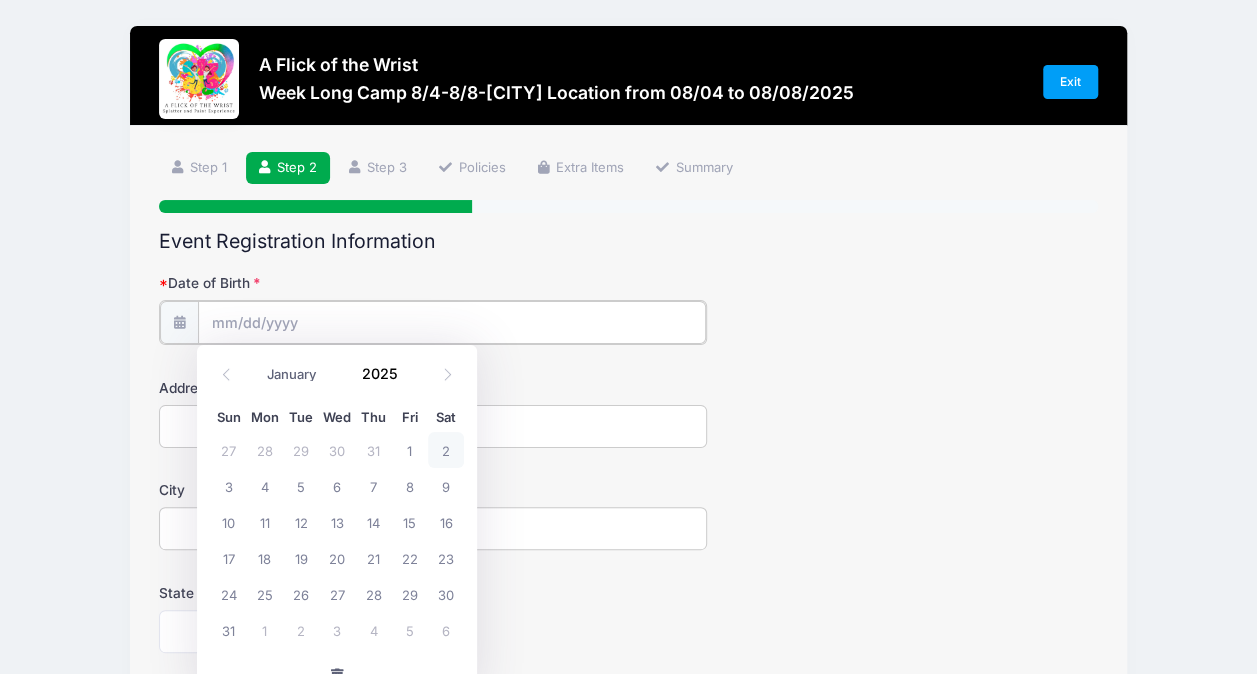 click on "Date of Birth" at bounding box center (452, 322) 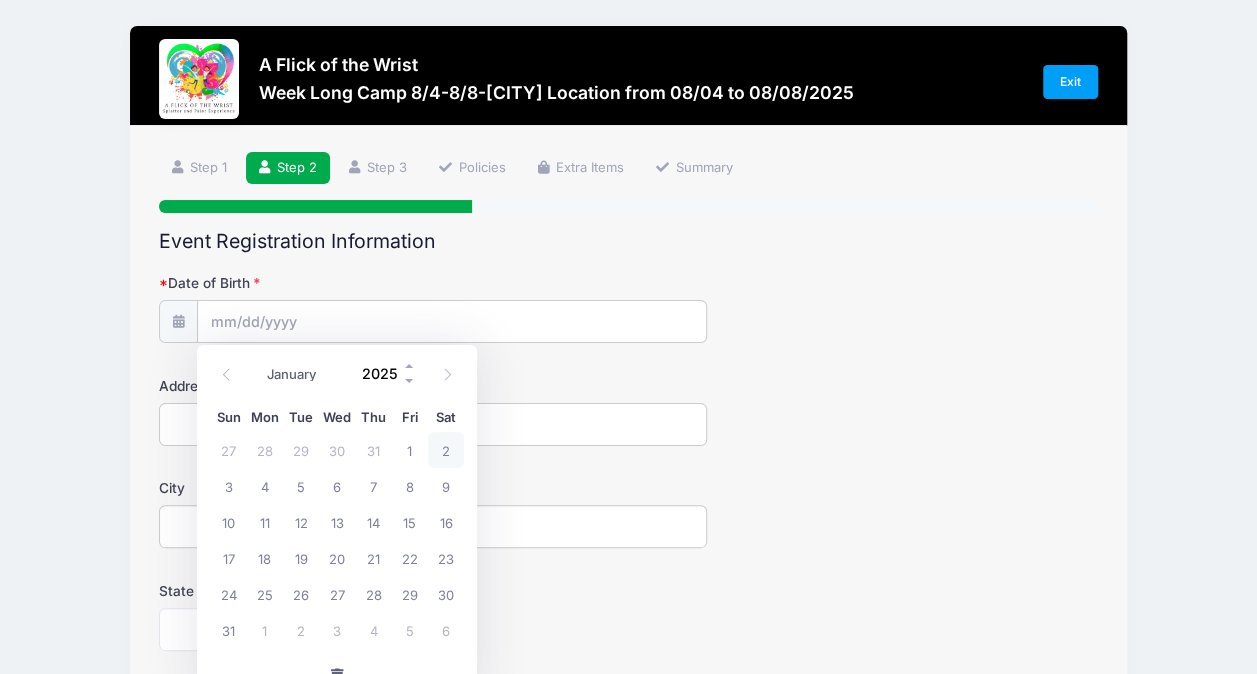 click on "2025" at bounding box center (384, 374) 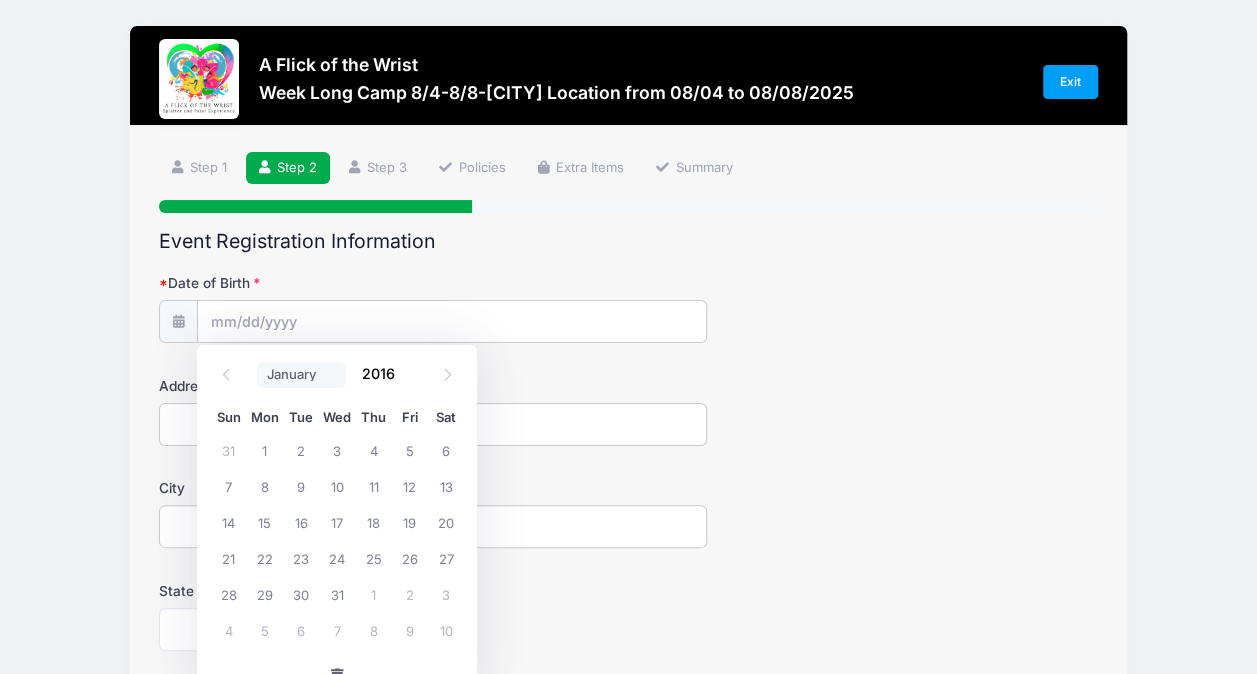 type on "2016" 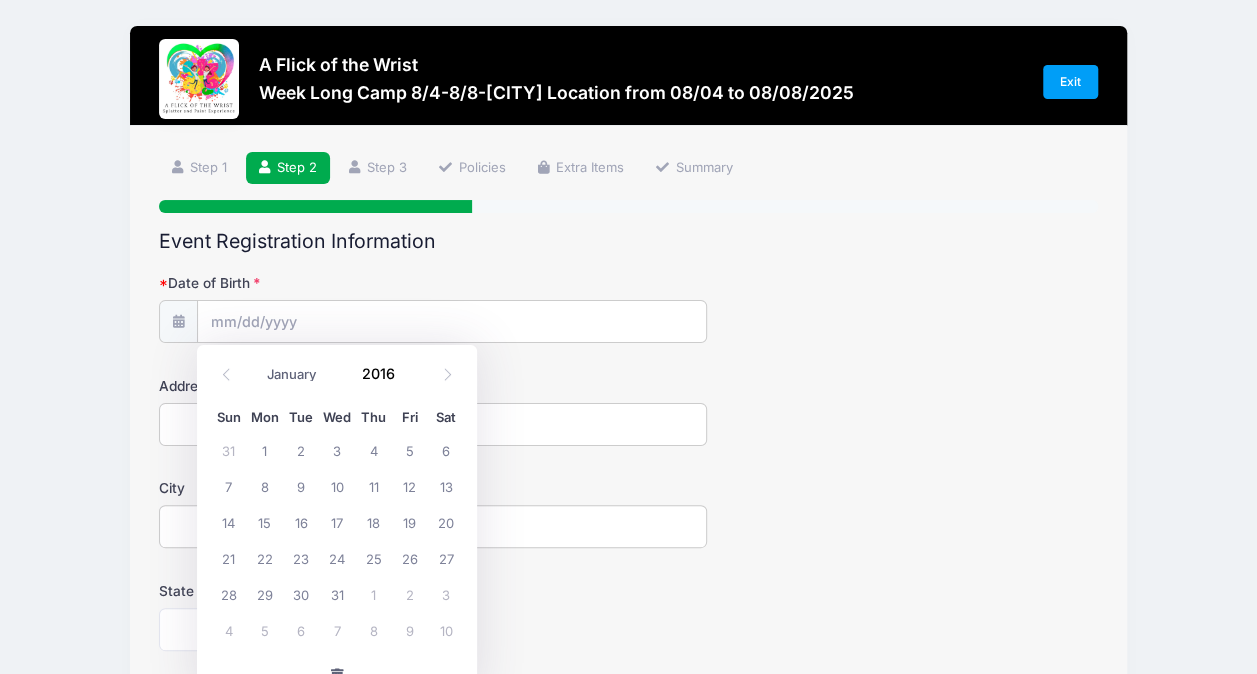 select on "10" 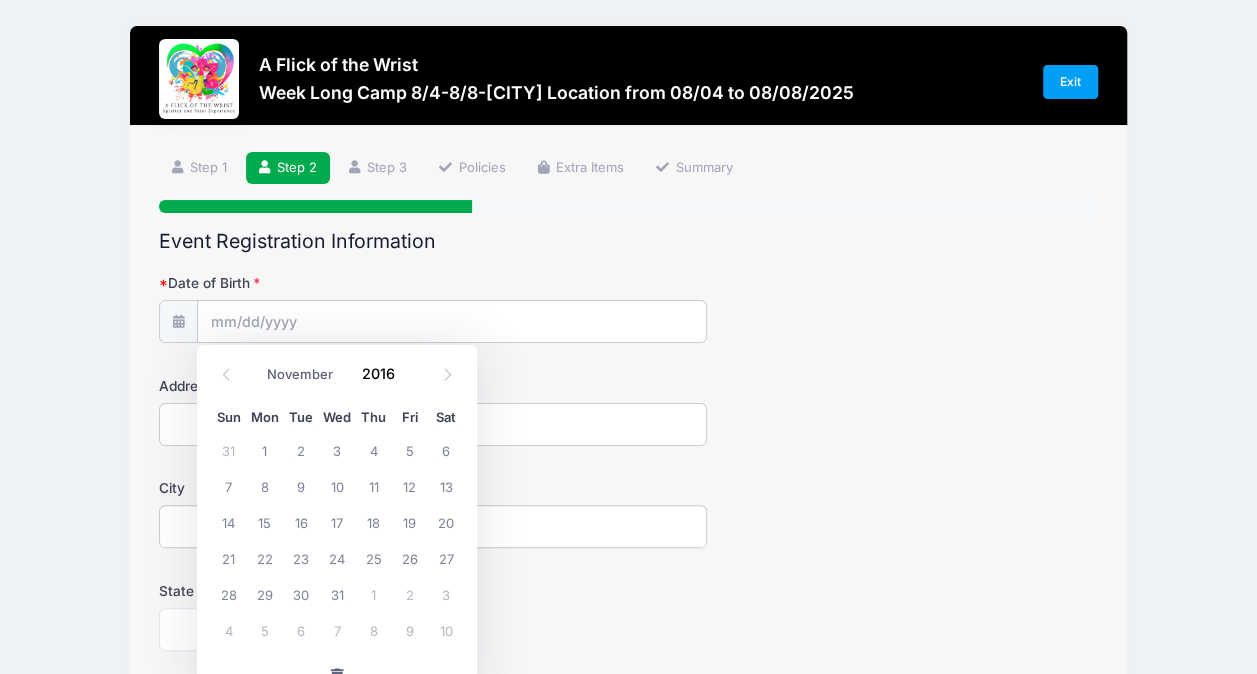 click on "January February March April May June July August September October November December" at bounding box center [301, 375] 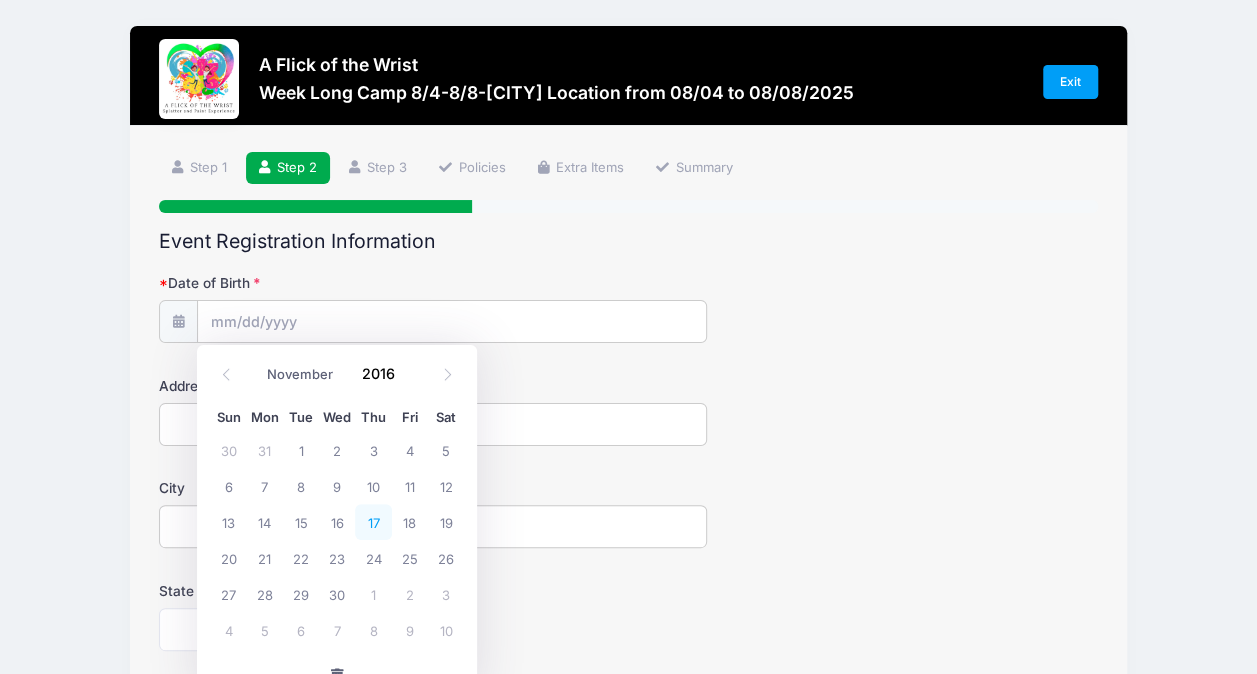 click on "17" at bounding box center (373, 522) 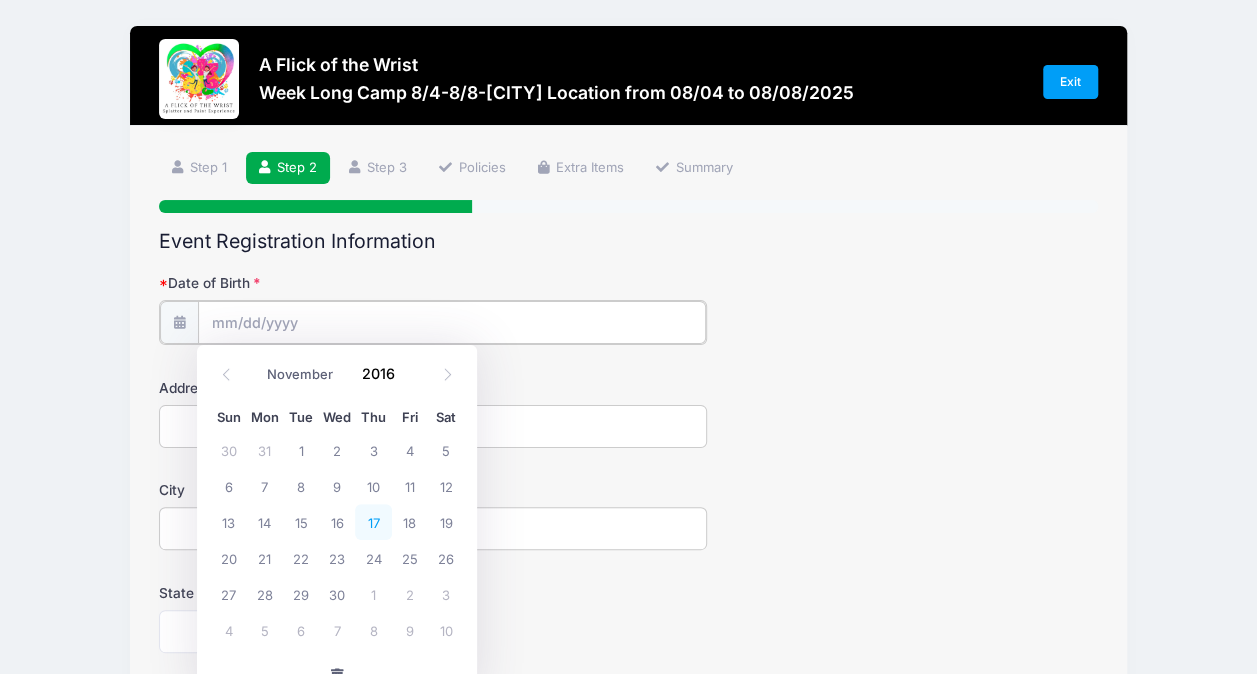 type on "[DATE]" 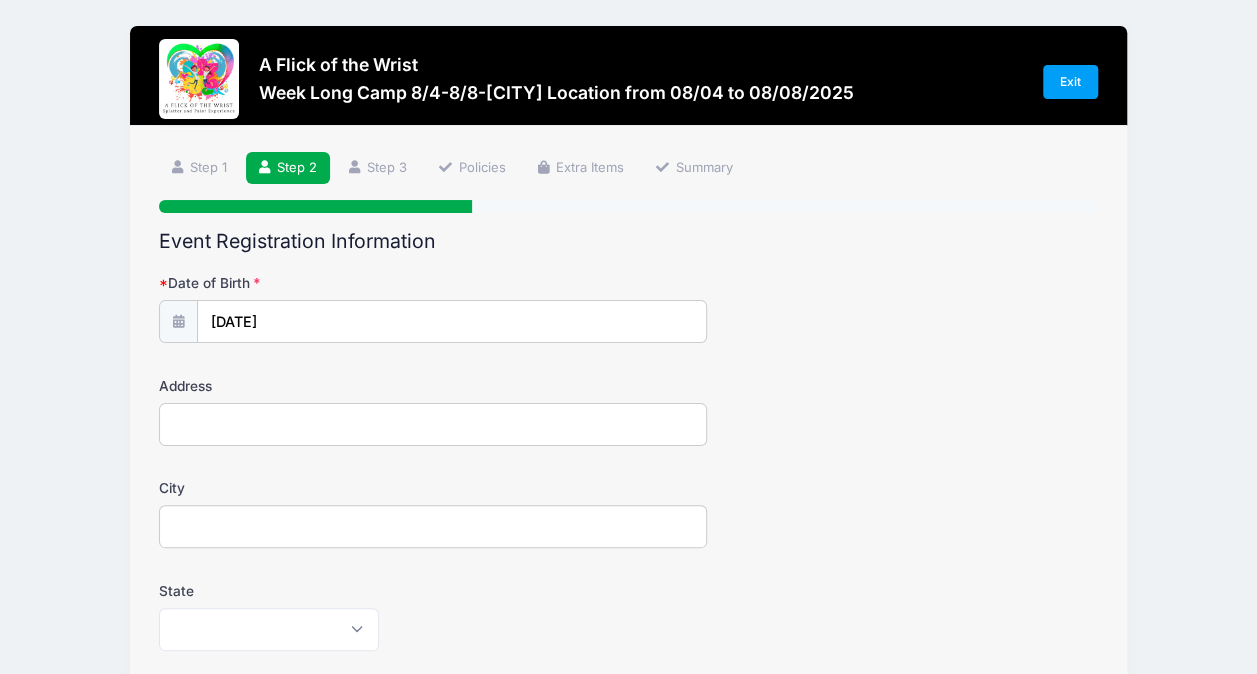 click on "Address" at bounding box center (433, 424) 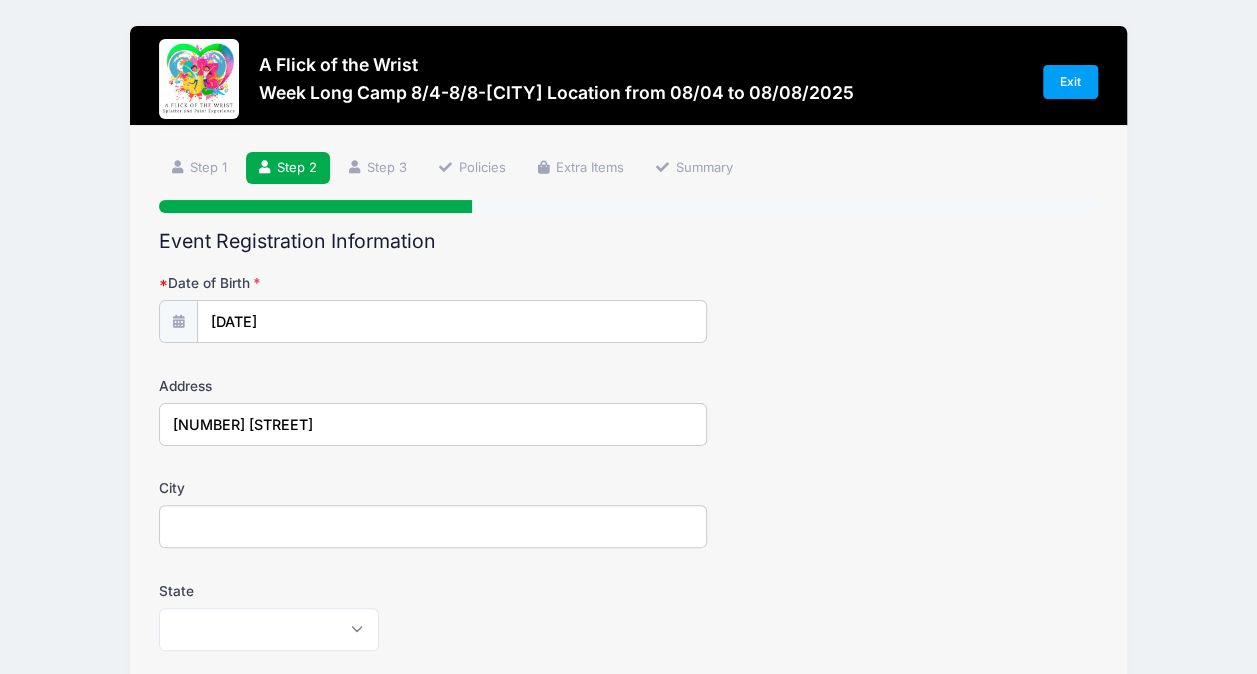 type on "[NUMBER] [STREET] [CITY] [STATE] [POSTAL_CODE]" 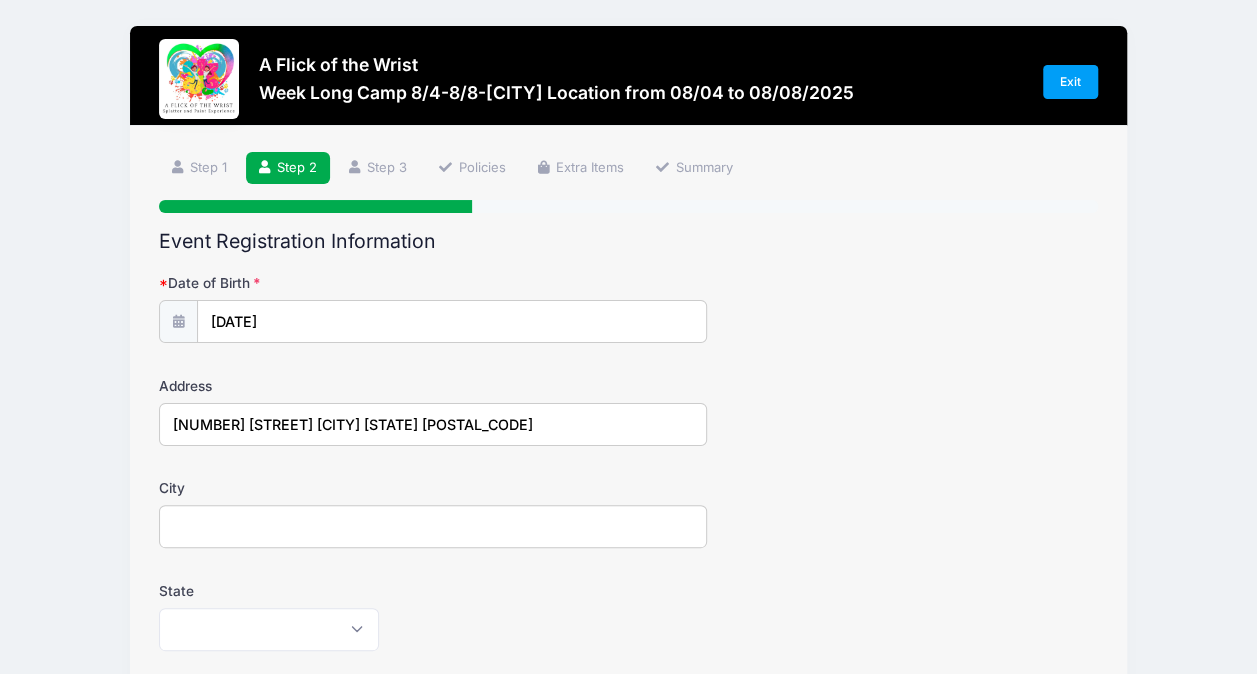 type on "[CITY], [STATE], [POSTAL_CODE]" 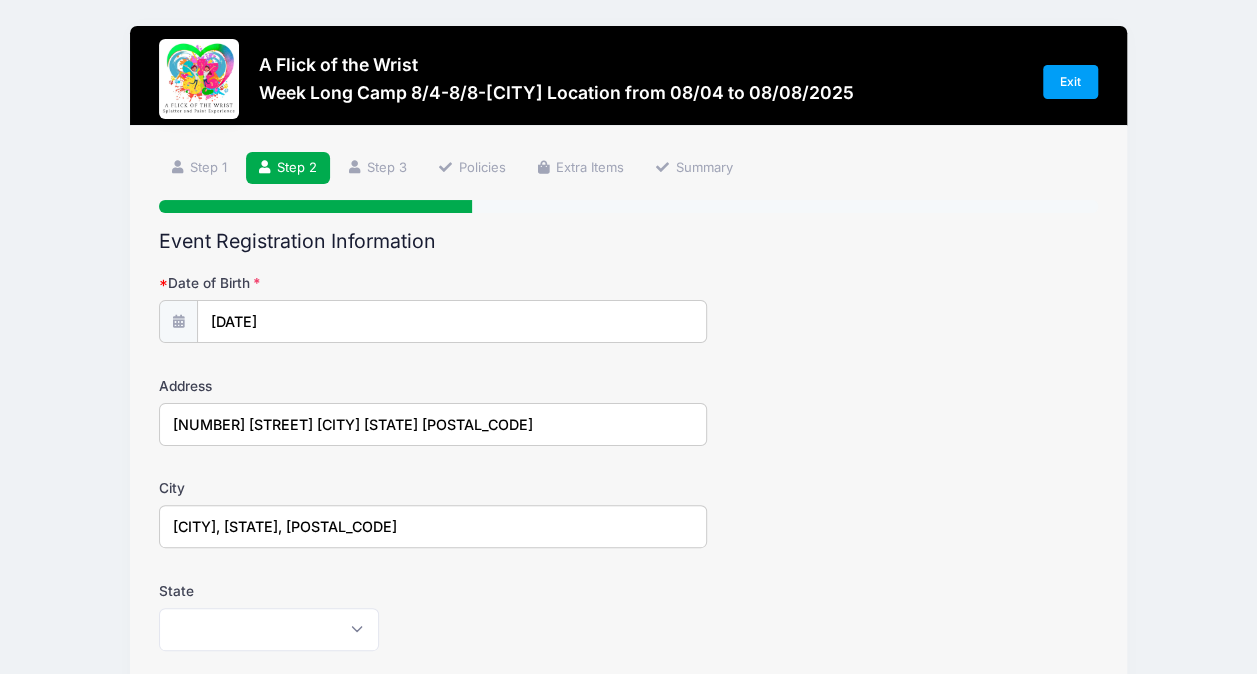 type on "[POSTAL_CODE]" 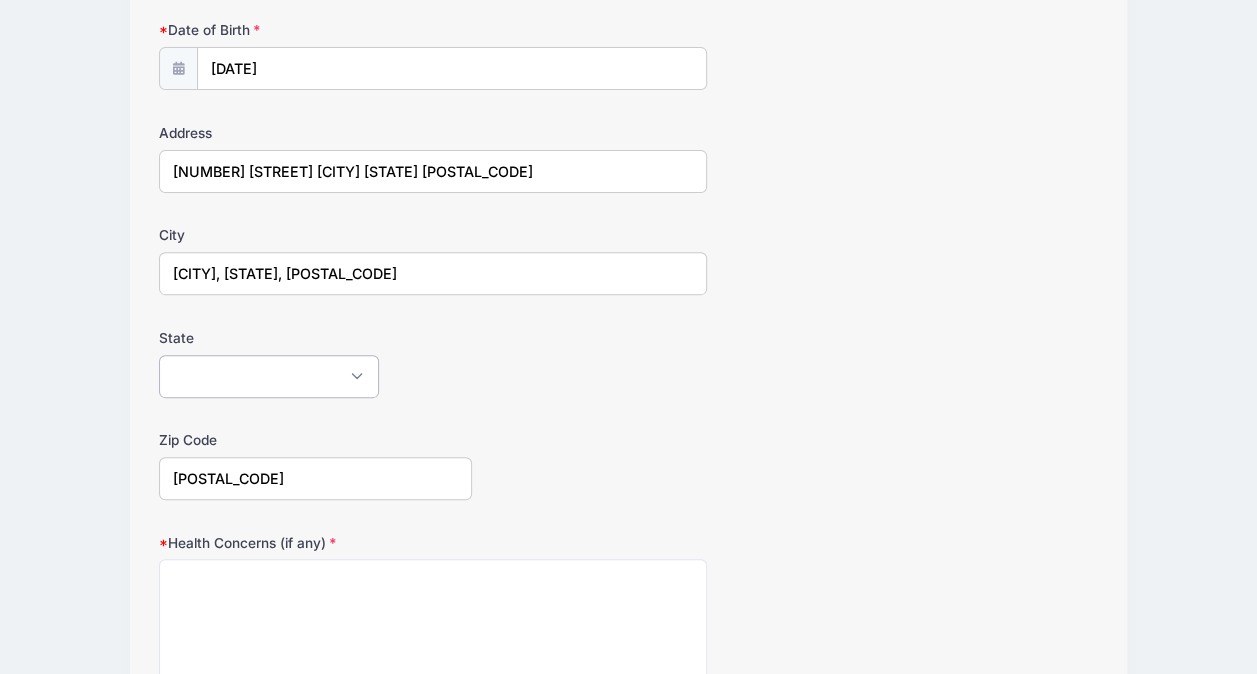click on "Alabama Alaska American Samoa Arizona Arkansas Armed Forces Africa Armed Forces Americas Armed Forces Canada Armed Forces Europe Armed Forces Middle East Armed Forces Pacific California Colorado Connecticut Delaware District of Columbia Federated States Of Micronesia Florida Georgia Guam Hawaii Idaho Illinois Indiana Iowa Kansas Kentucky Louisiana Maine Marshall Islands Maryland Massachusetts Michigan Minnesota Mississippi Missouri Montana Nebraska Nevada New Hampshire New Jersey New Mexico New York North Carolina North Dakota Northern Mariana Islands Ohio Oklahoma Oregon Palau Pennsylvania Puerto Rico Rhode Island South Carolina South Dakota Tennessee Texas Utah Vermont Virgin Islands Virginia Washington West Virginia Wisconsin Wyoming Other-Canada Other" at bounding box center [269, 376] 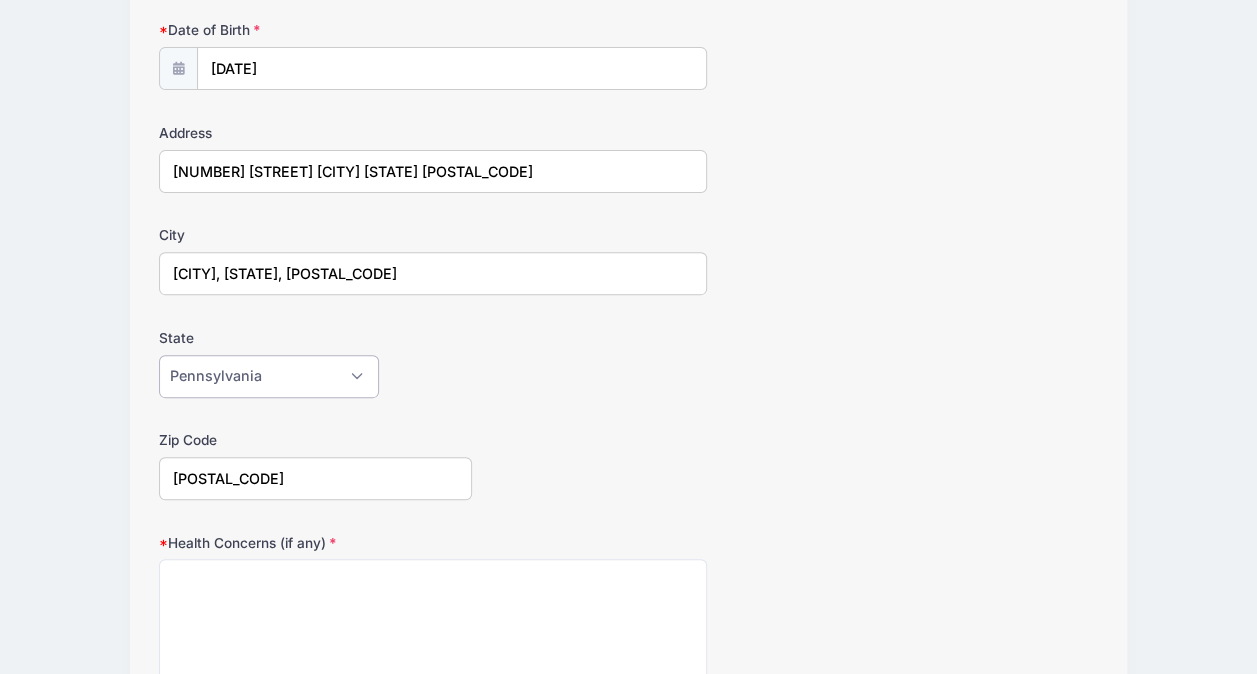 click on "Alabama Alaska American Samoa Arizona Arkansas Armed Forces Africa Armed Forces Americas Armed Forces Canada Armed Forces Europe Armed Forces Middle East Armed Forces Pacific California Colorado Connecticut Delaware District of Columbia Federated States Of Micronesia Florida Georgia Guam Hawaii Idaho Illinois Indiana Iowa Kansas Kentucky Louisiana Maine Marshall Islands Maryland Massachusetts Michigan Minnesota Mississippi Missouri Montana Nebraska Nevada New Hampshire New Jersey New Mexico New York North Carolina North Dakota Northern Mariana Islands Ohio Oklahoma Oregon Palau Pennsylvania Puerto Rico Rhode Island South Carolina South Dakota Tennessee Texas Utah Vermont Virgin Islands Virginia Washington West Virginia Wisconsin Wyoming Other-Canada Other" at bounding box center (269, 376) 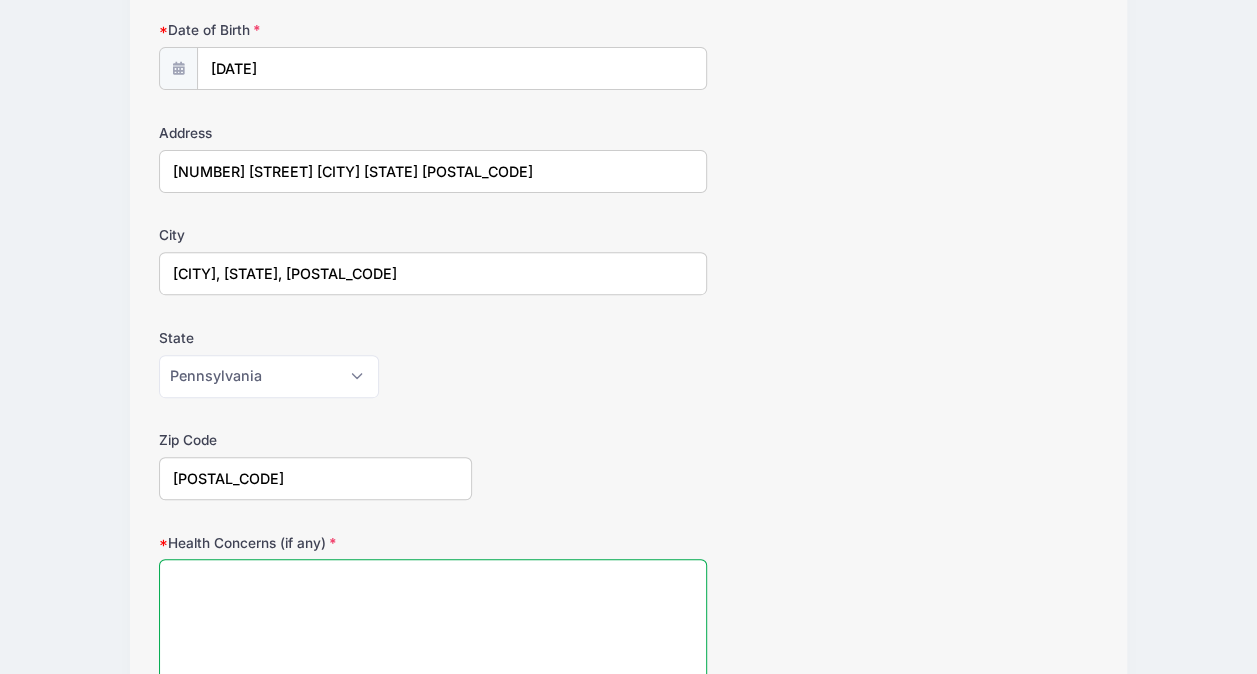 click on "Health Concerns (if any)" at bounding box center [433, 623] 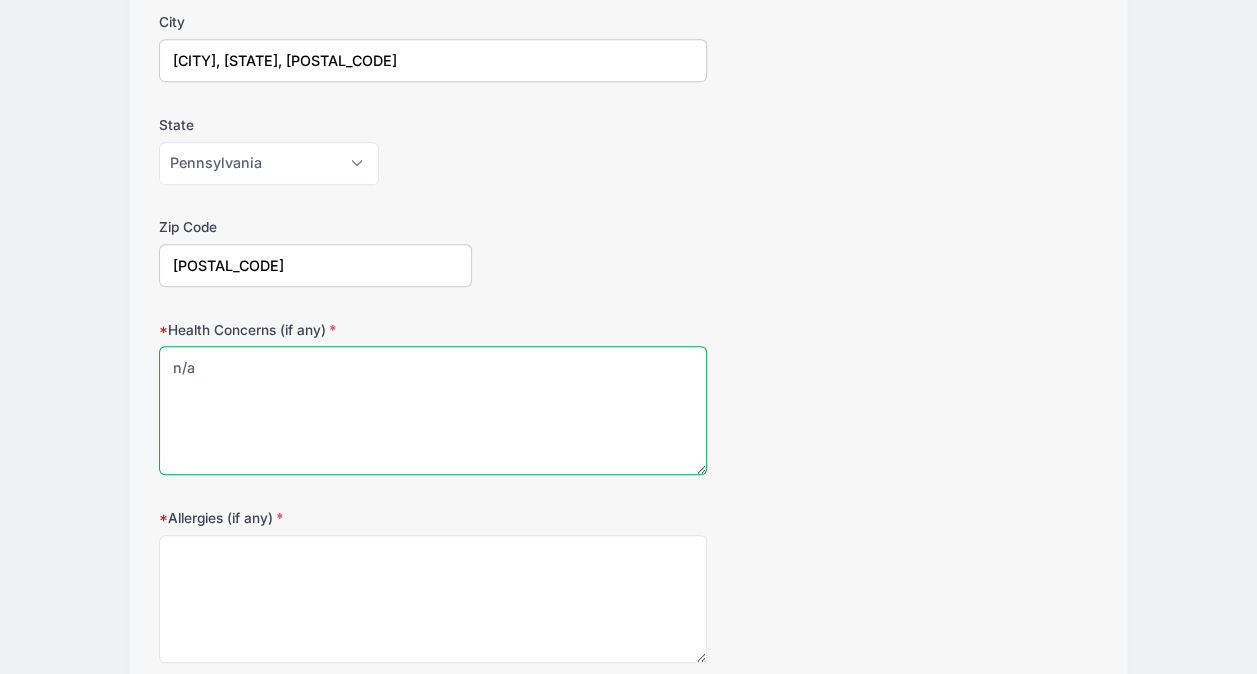 scroll, scrollTop: 529, scrollLeft: 0, axis: vertical 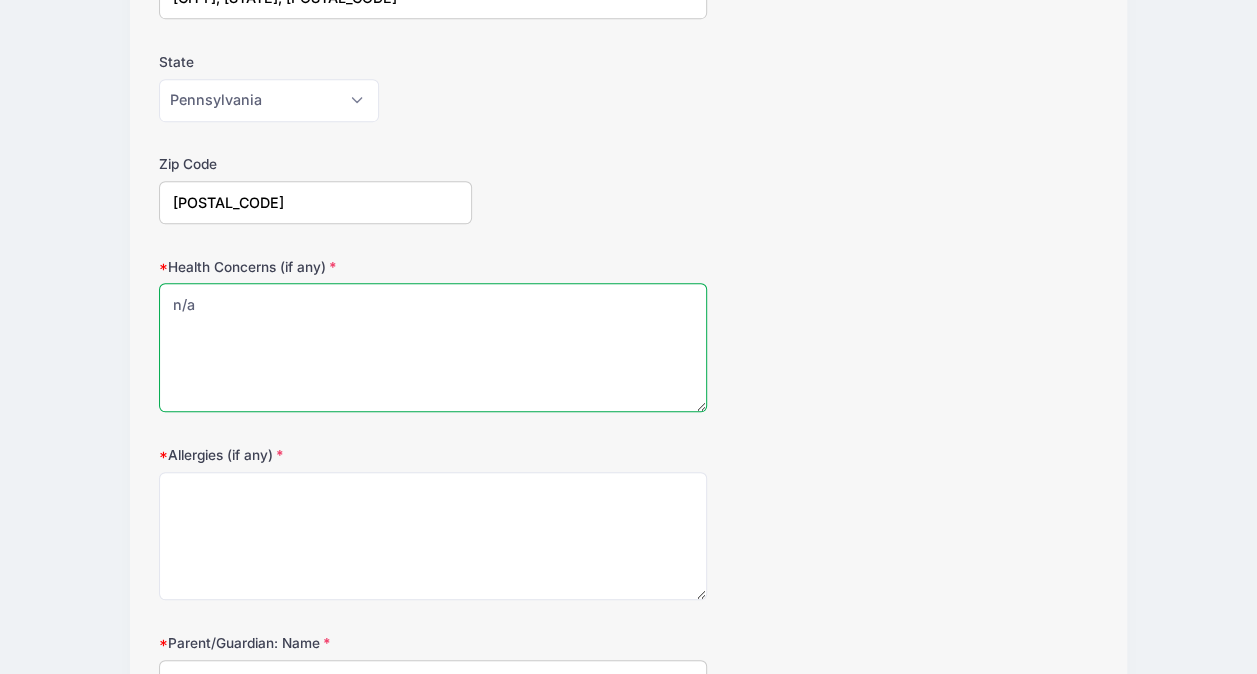 type on "n/a" 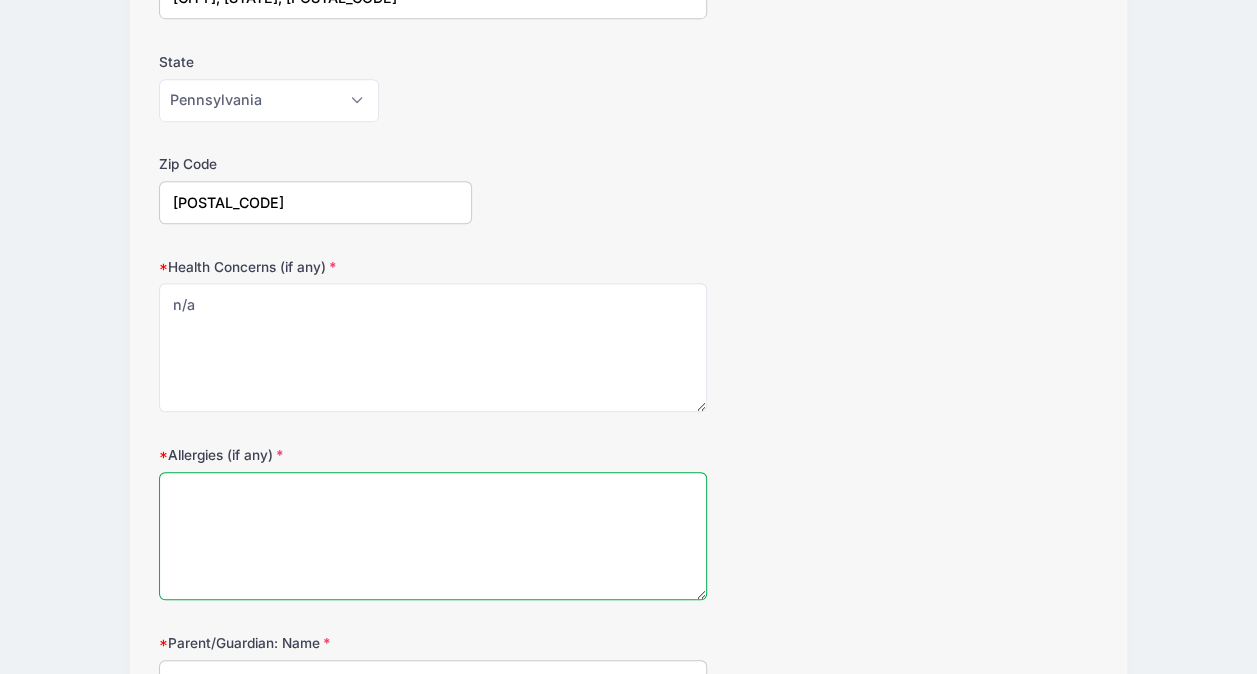 click on "Allergies (if any)" at bounding box center (433, 536) 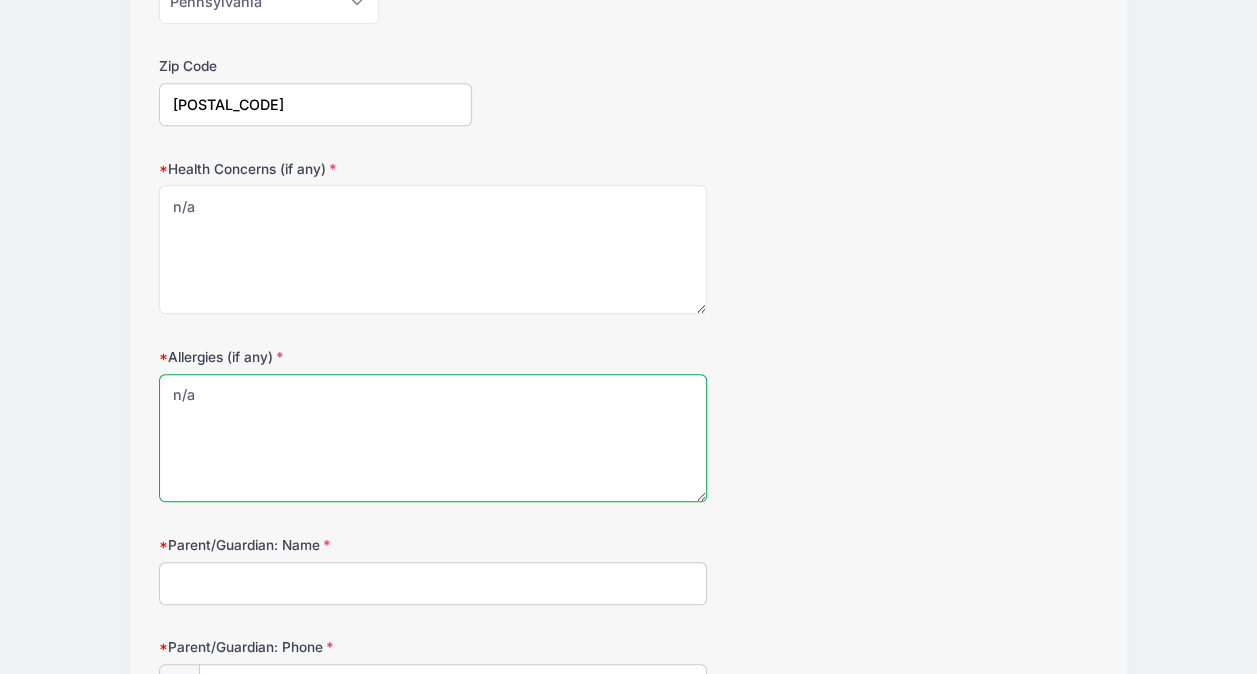 scroll, scrollTop: 657, scrollLeft: 0, axis: vertical 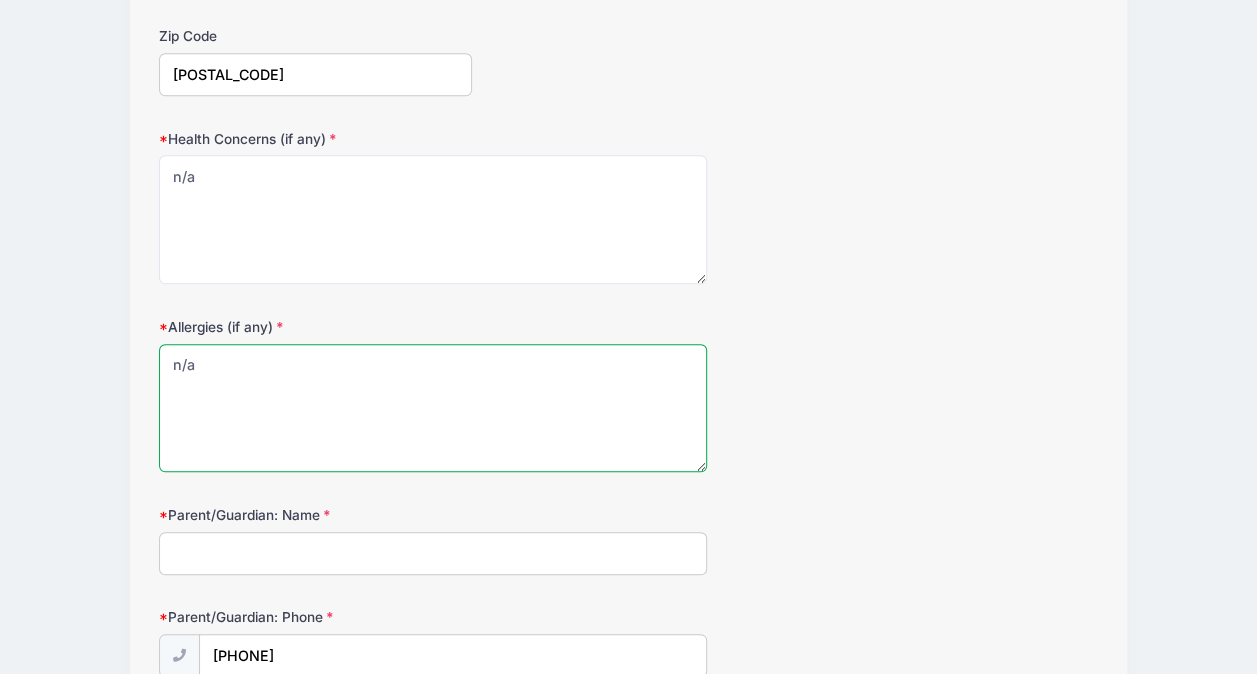 type on "n/a" 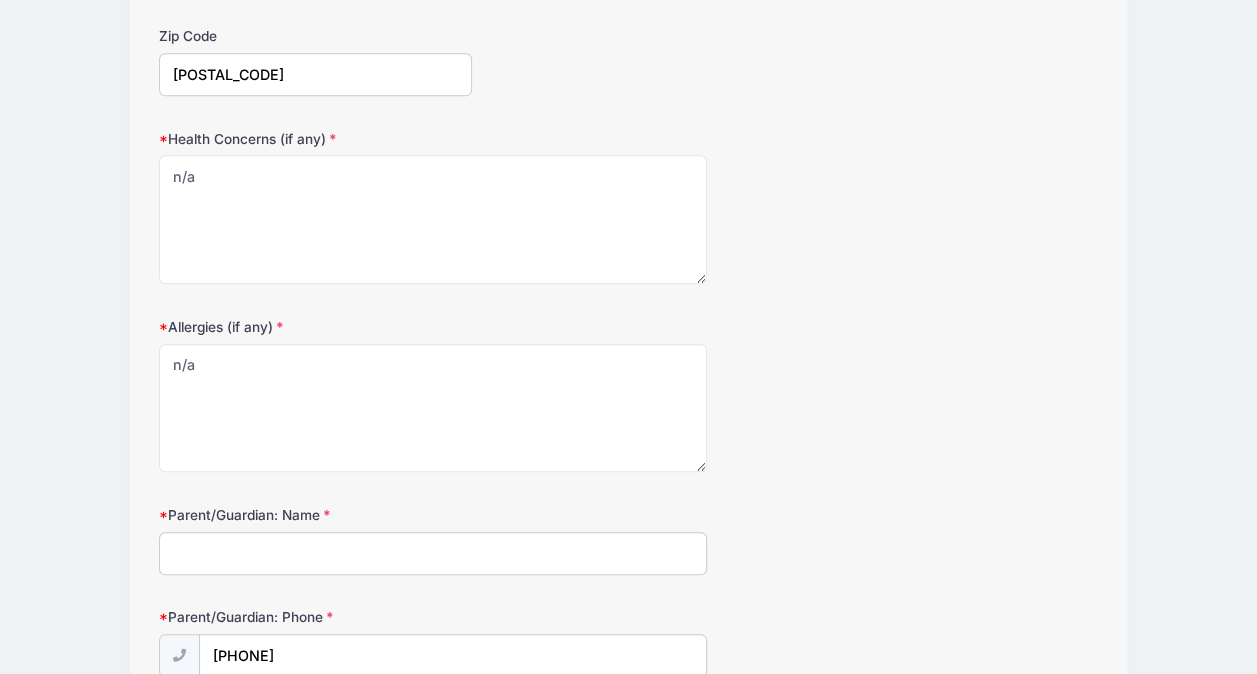 click on "Parent/Guardian: Name" at bounding box center (433, 553) 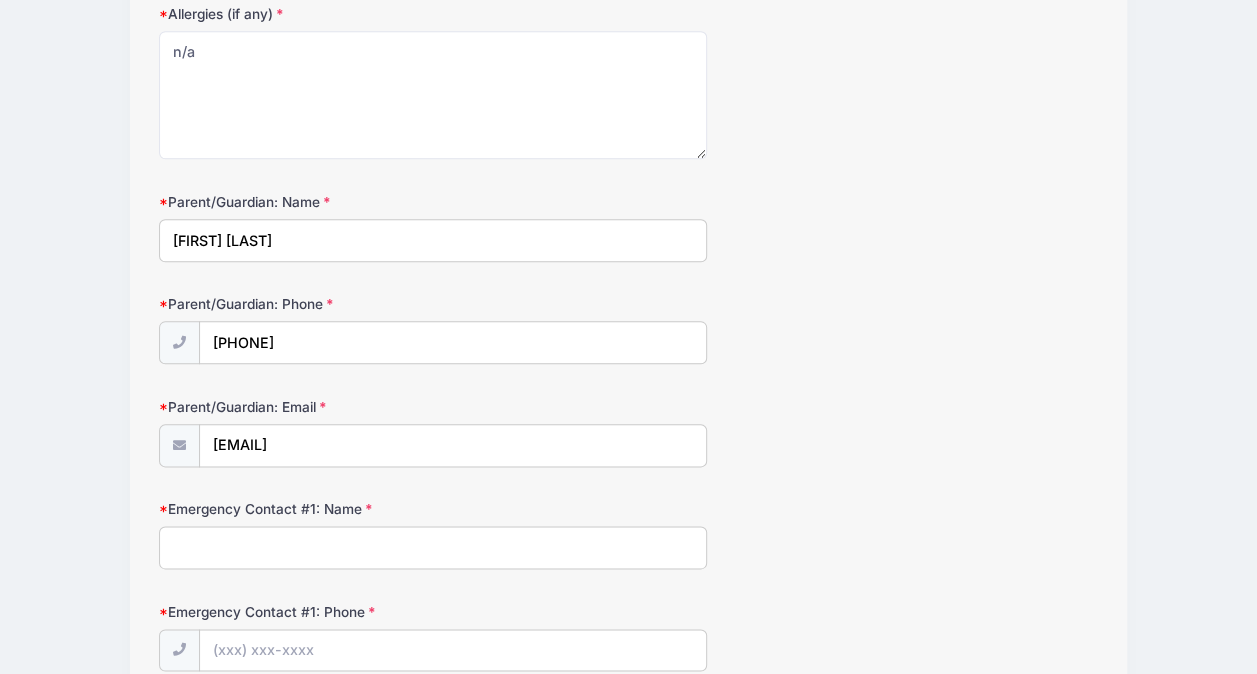 scroll, scrollTop: 968, scrollLeft: 0, axis: vertical 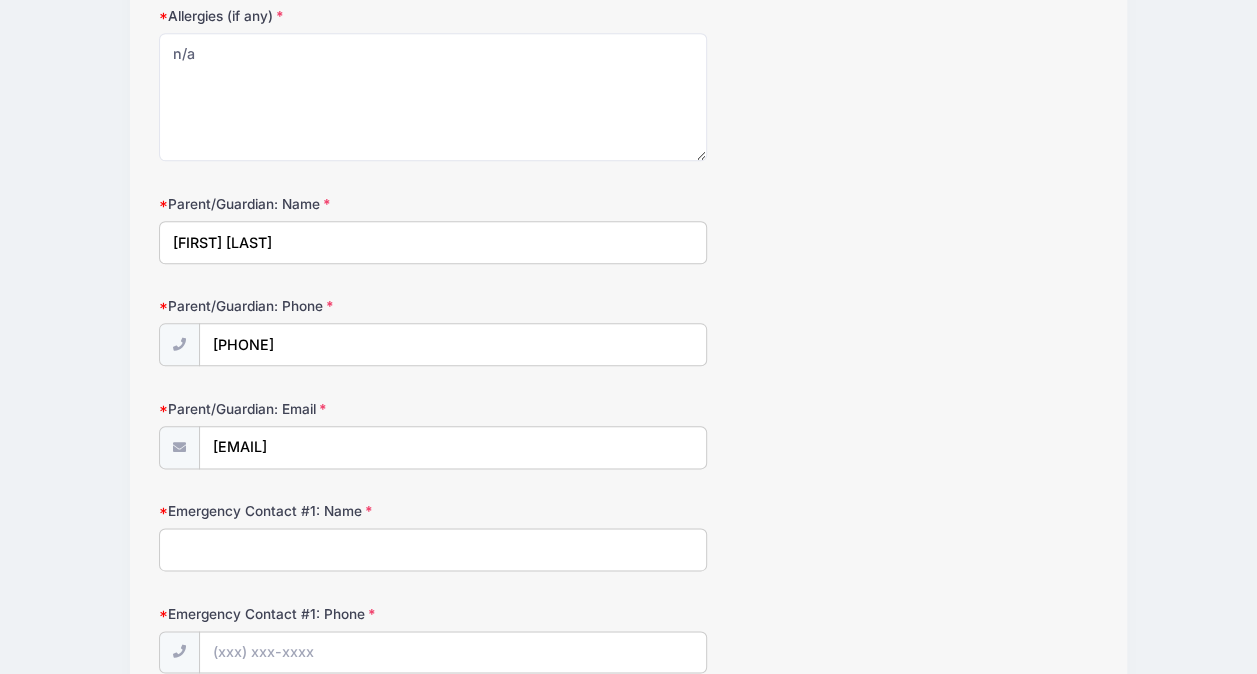 type on "[FIRST] [LAST]" 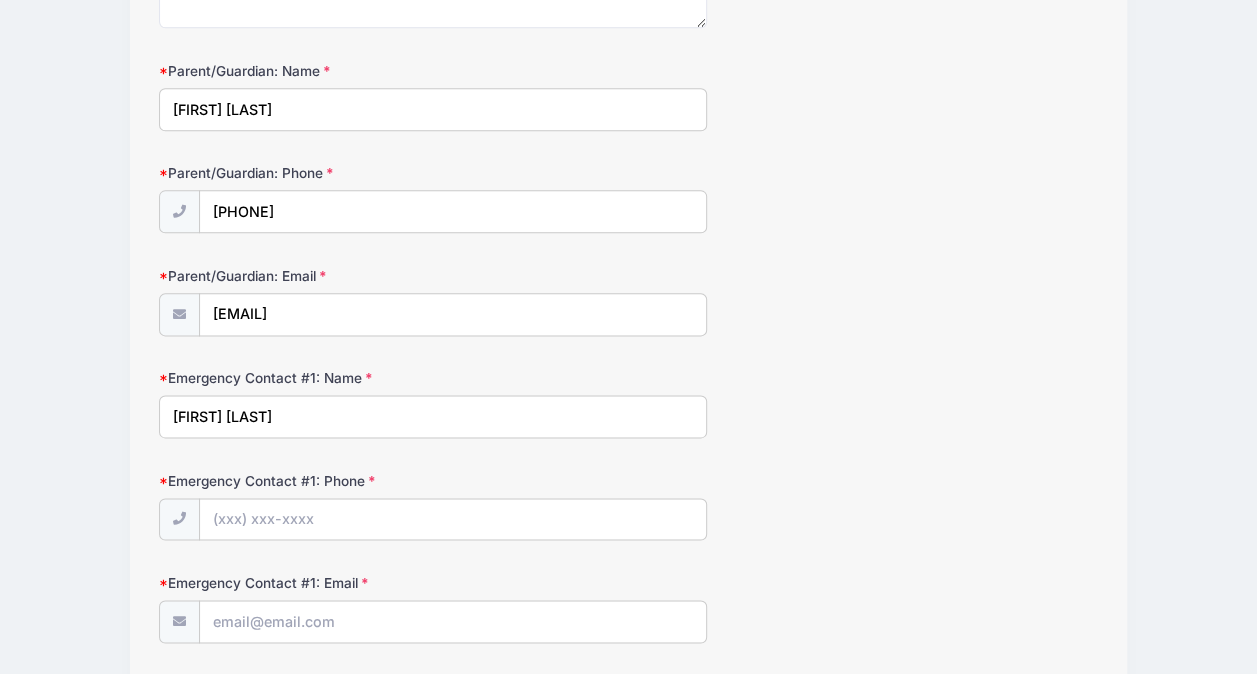 scroll, scrollTop: 1104, scrollLeft: 0, axis: vertical 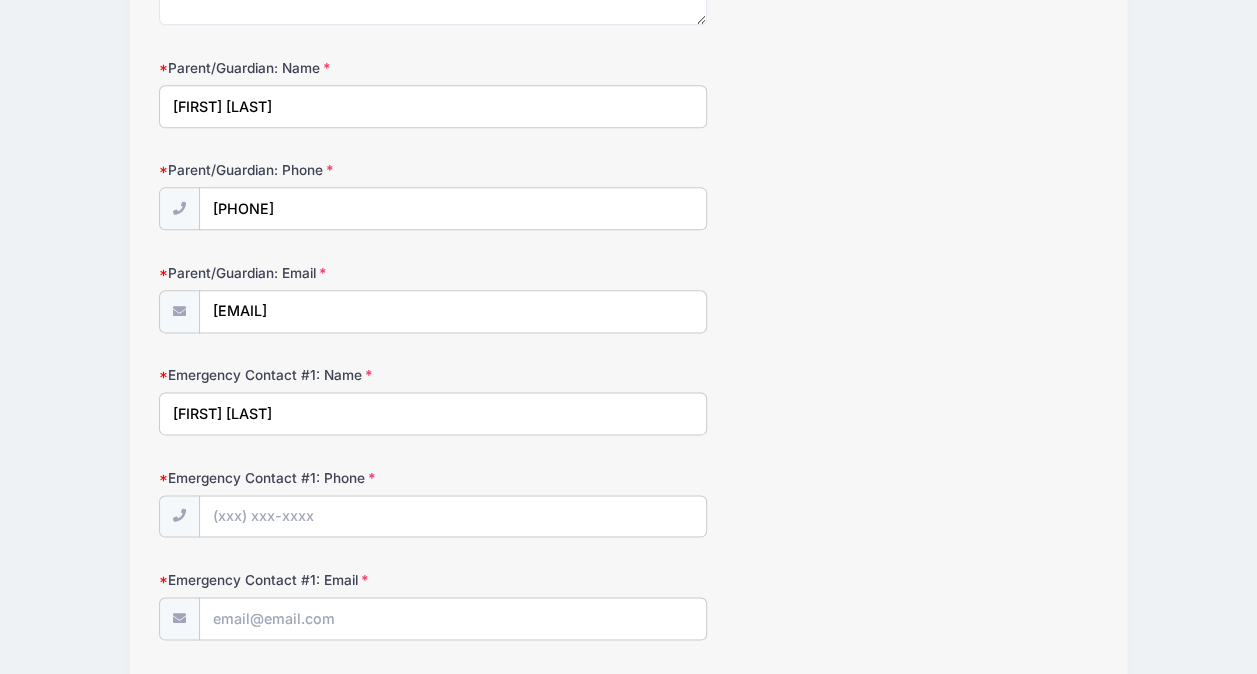 type on "[FIRST] [LAST]" 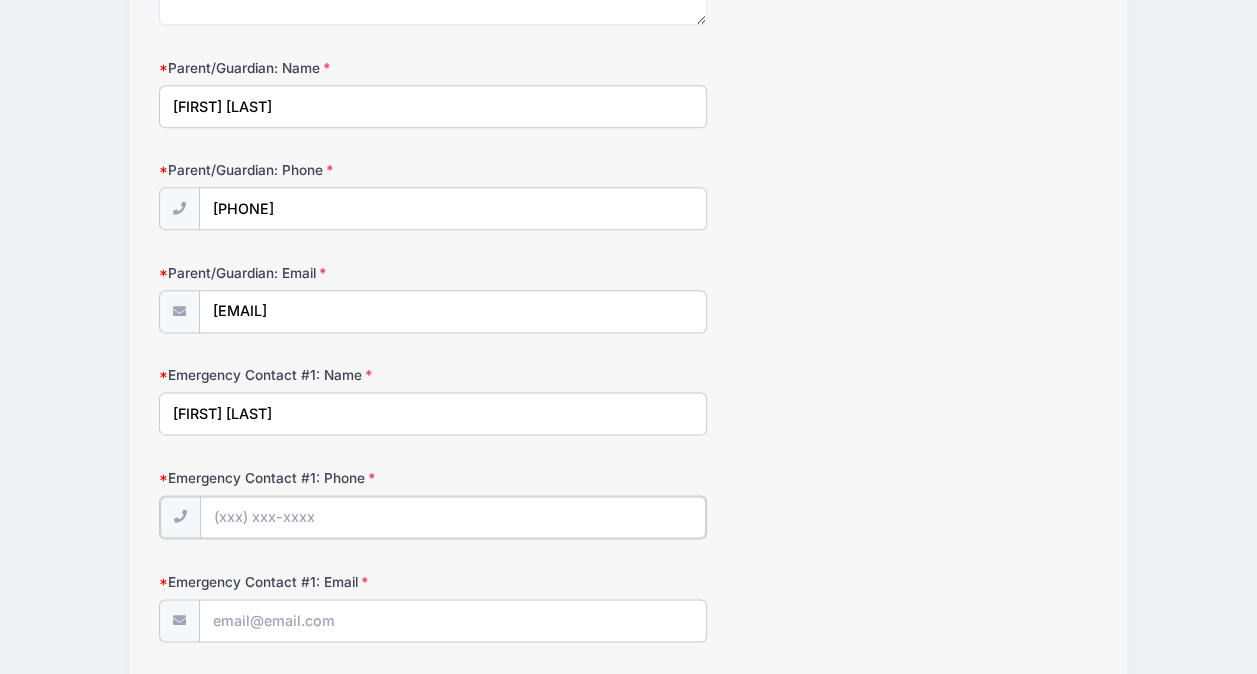 click on "Emergency Contact #1: Phone" at bounding box center (453, 517) 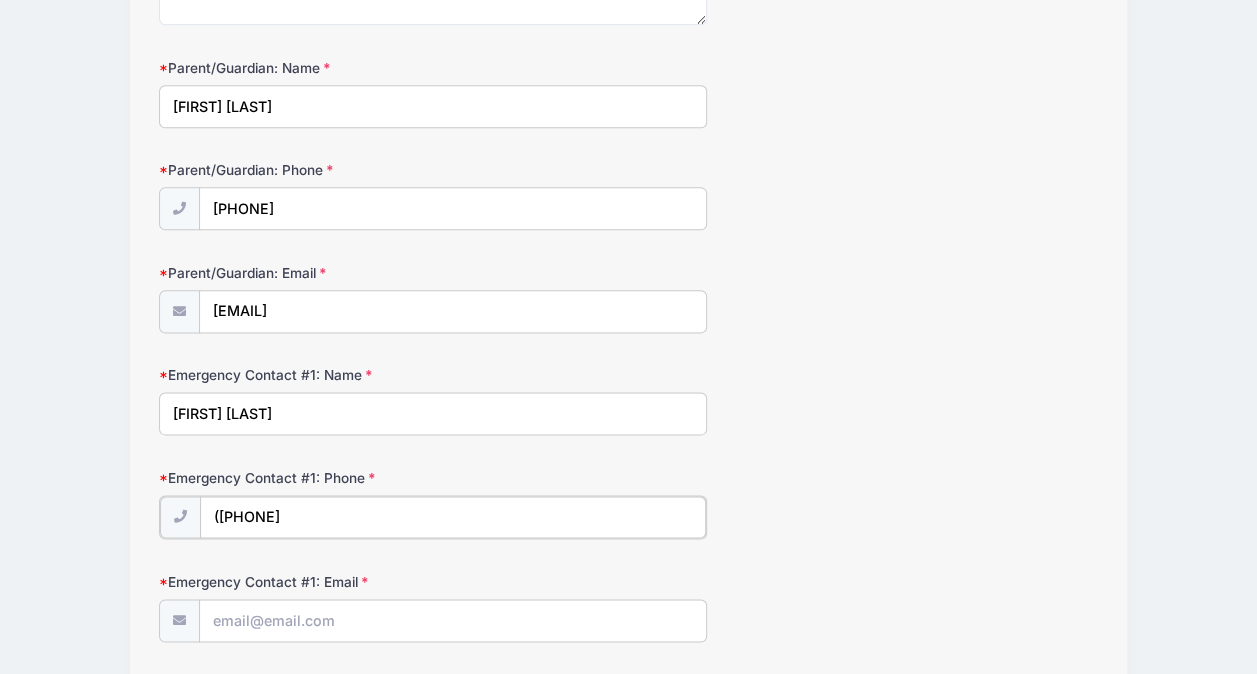 type on "[PHONE]" 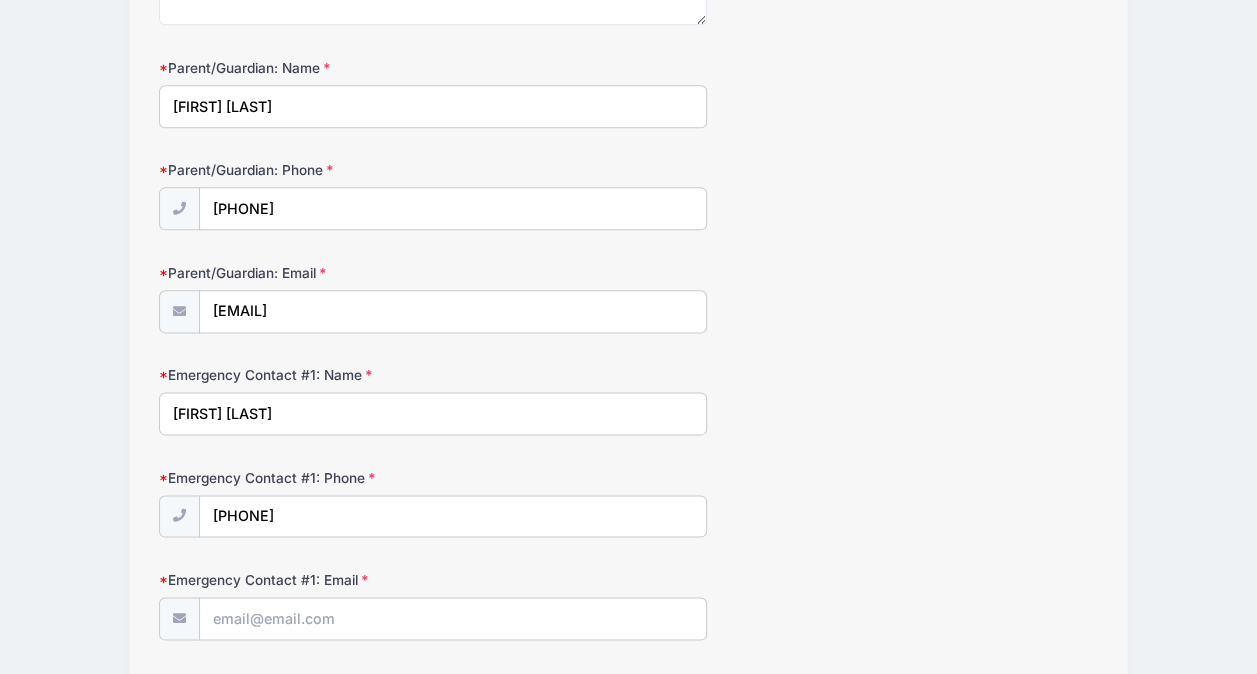 click on "Emergency Contact #1: Phone
[PHONE]" at bounding box center [628, 503] 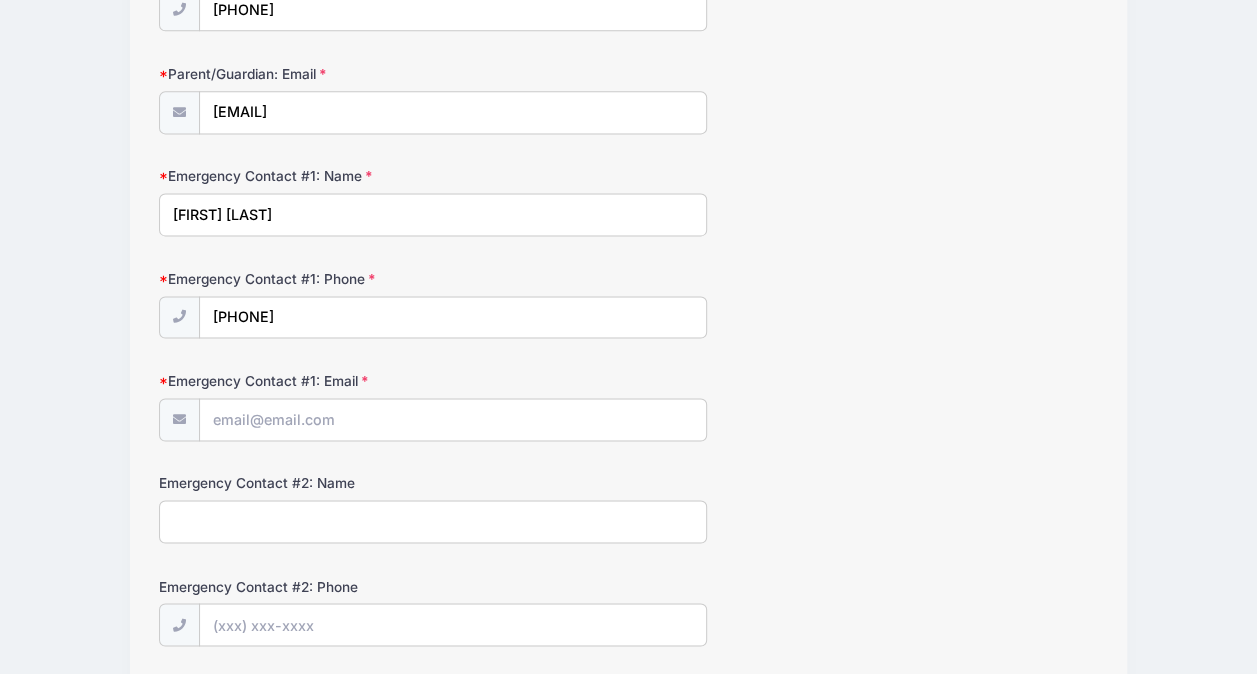 scroll, scrollTop: 1332, scrollLeft: 0, axis: vertical 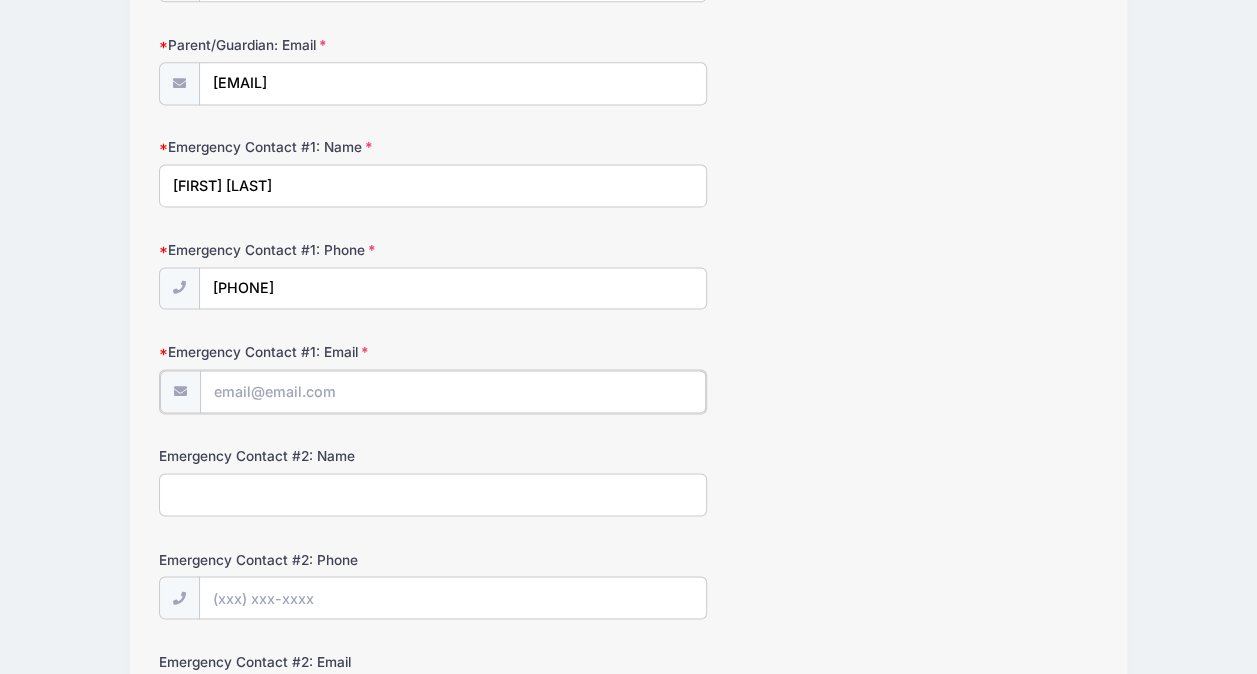 click on "Emergency Contact #1: Email" at bounding box center [453, 391] 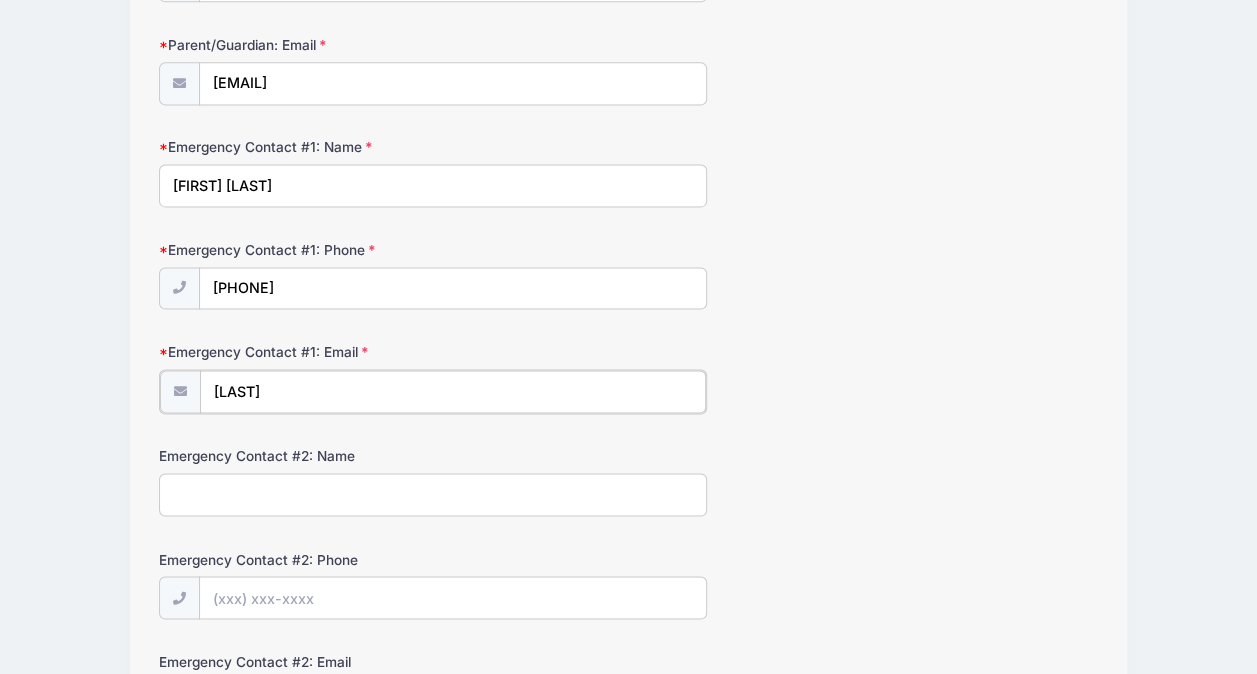 type on "[EMAIL]" 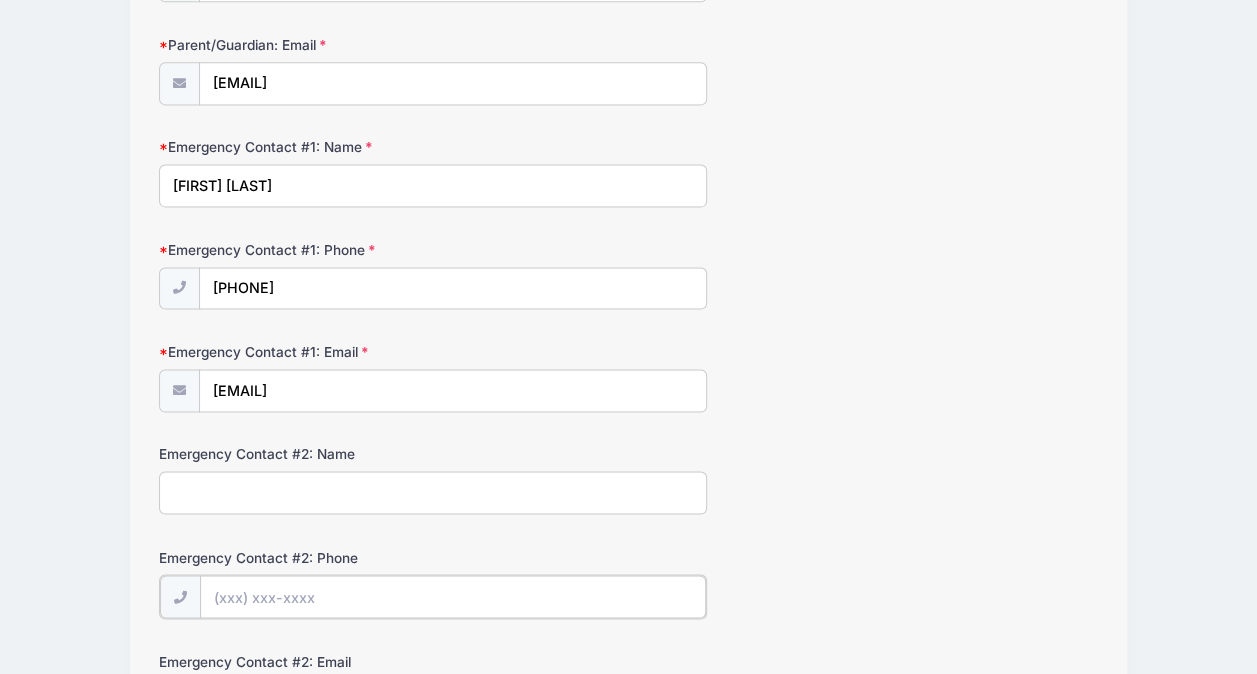 type on "[PHONE]" 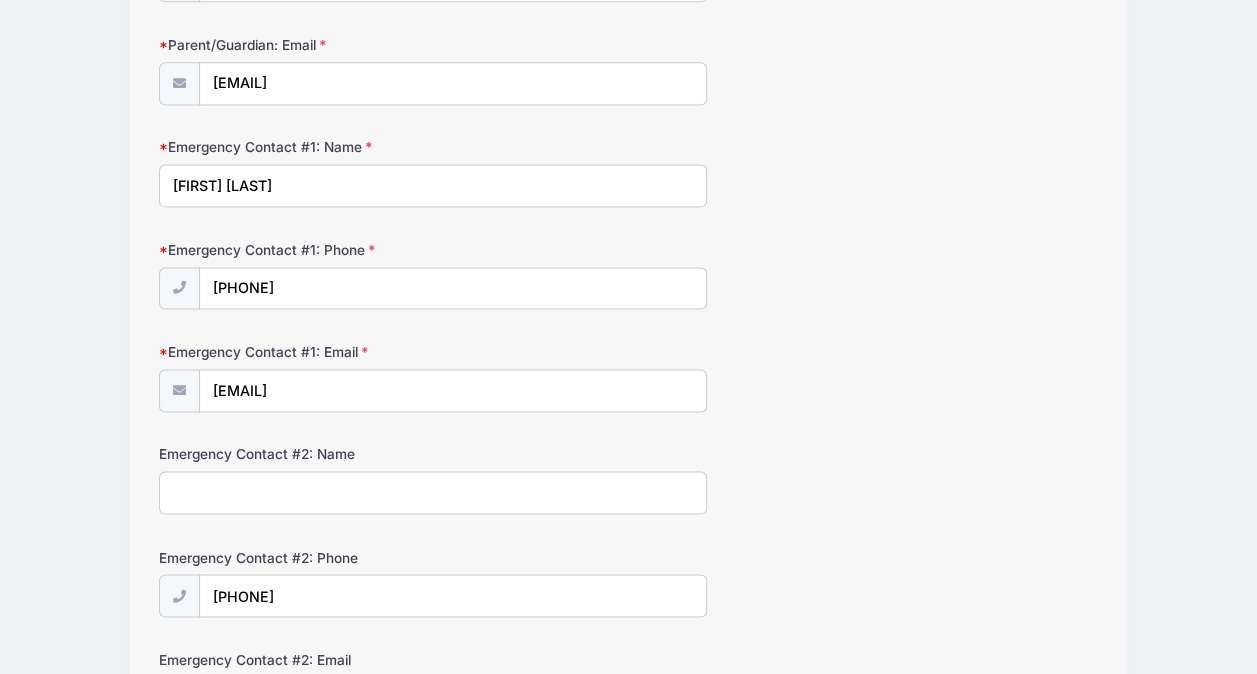 click on "Emergency Contact #2: Name" at bounding box center [628, 479] 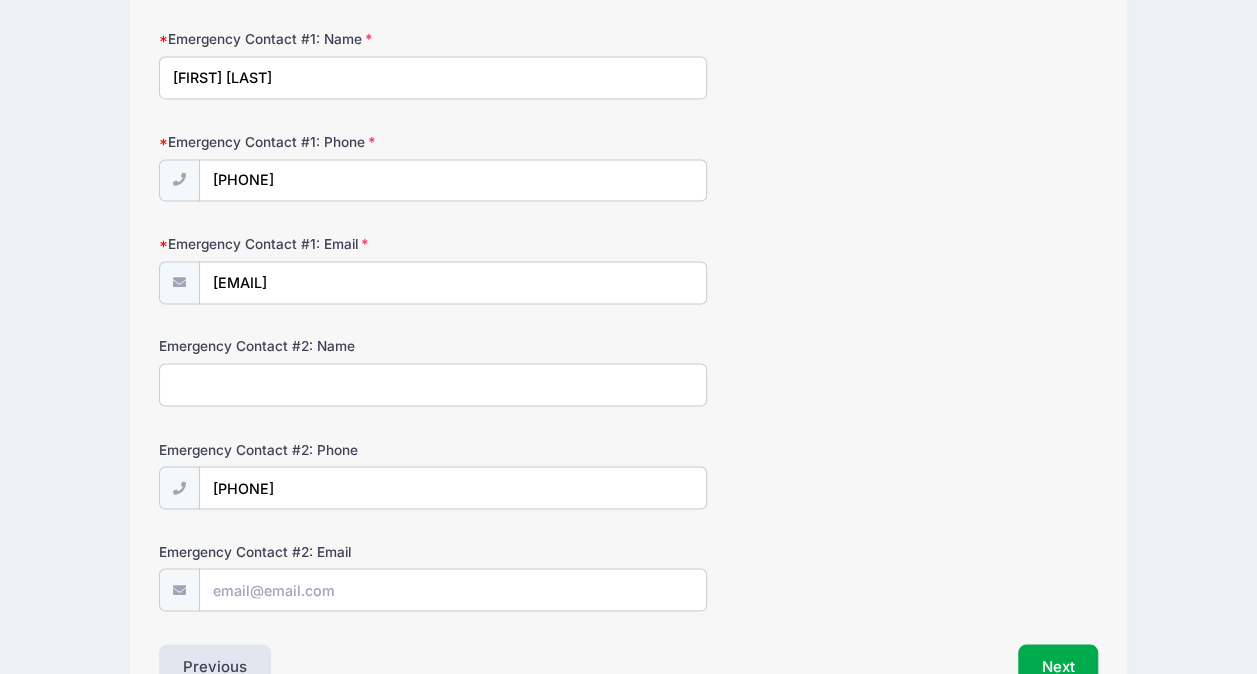 scroll, scrollTop: 1459, scrollLeft: 0, axis: vertical 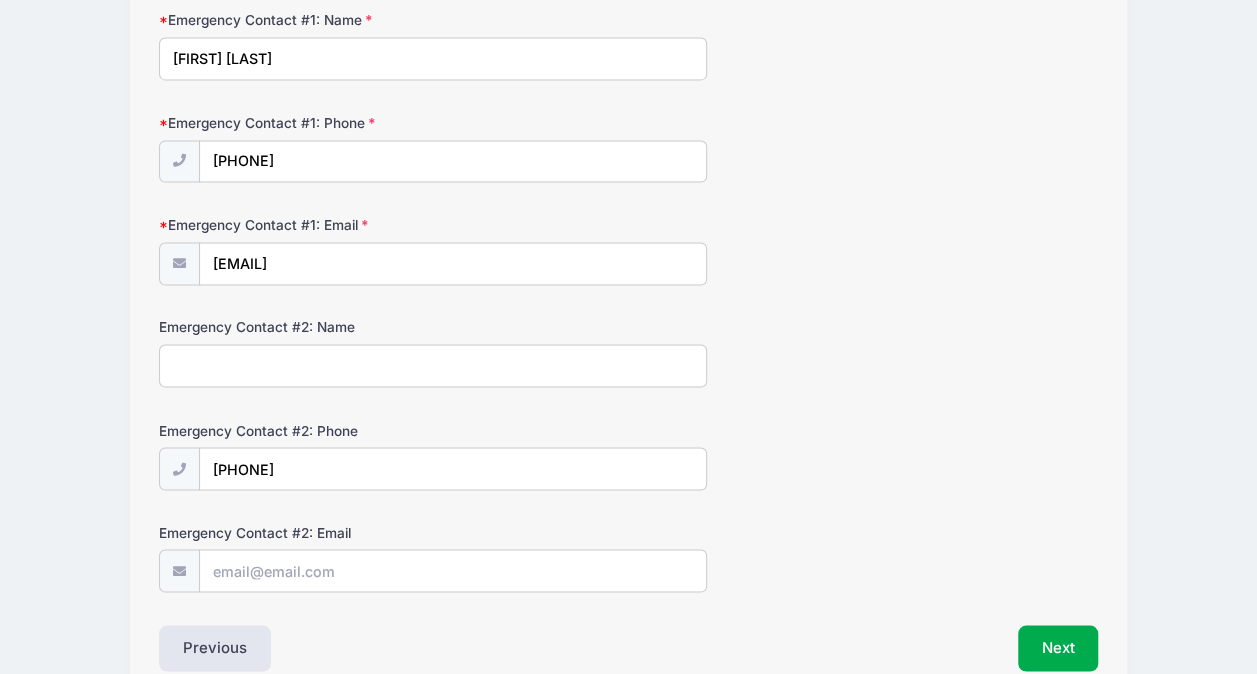 click on "Emergency Contact #2: Name" at bounding box center [433, 365] 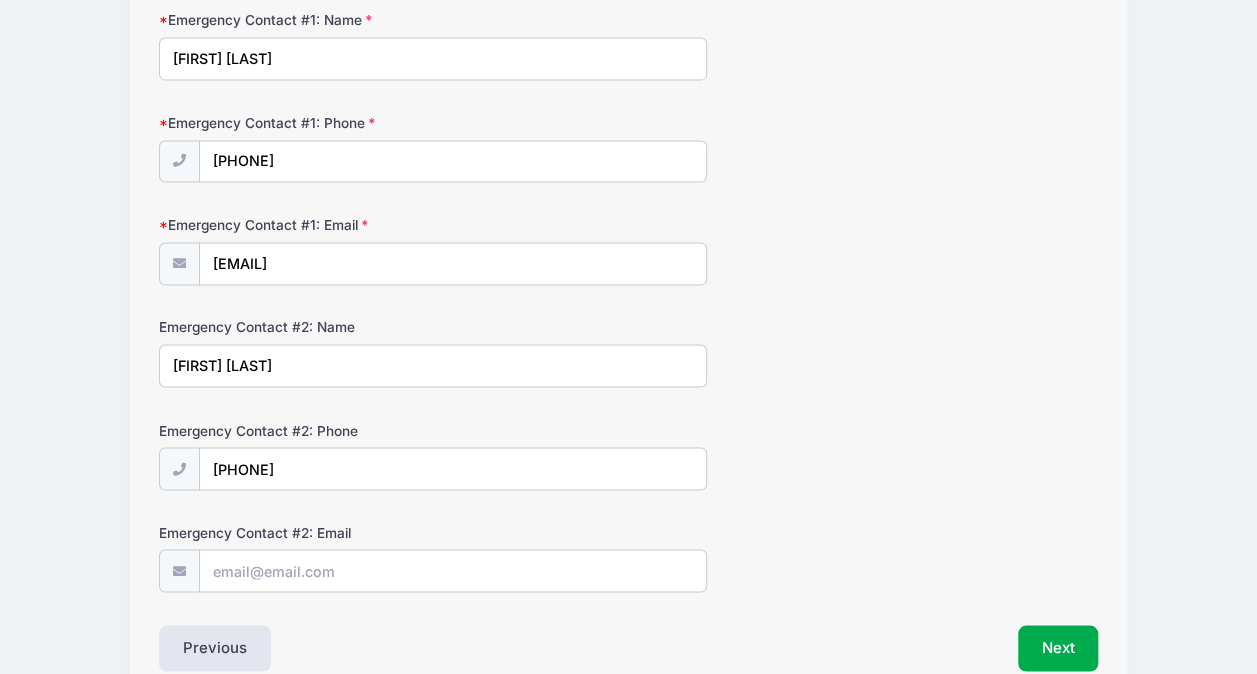 type on "[FIRST] [LAST]" 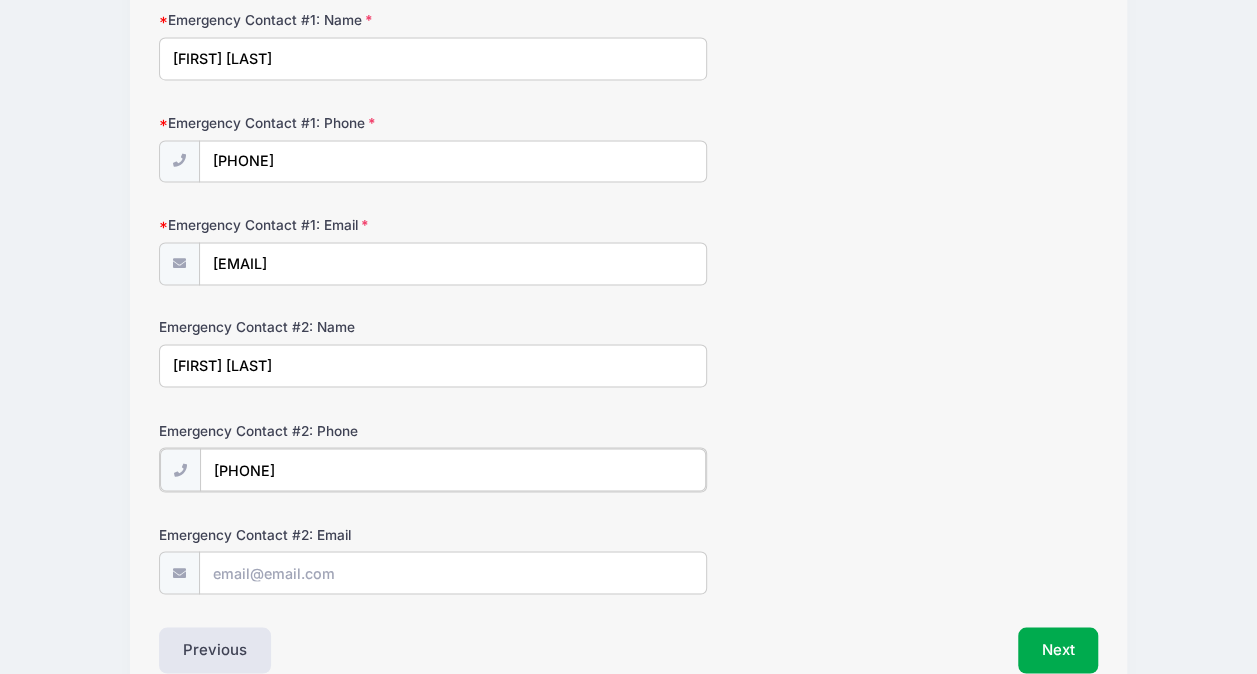 click on "[PHONE]" at bounding box center [453, 469] 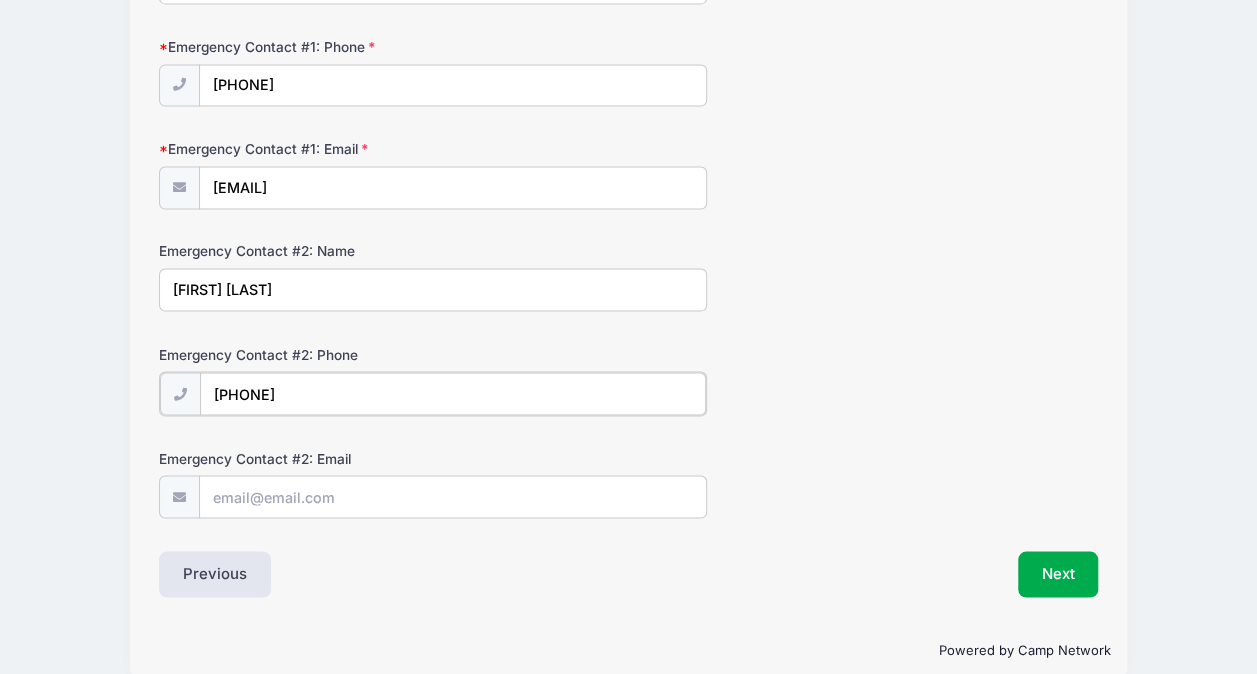 scroll, scrollTop: 1539, scrollLeft: 0, axis: vertical 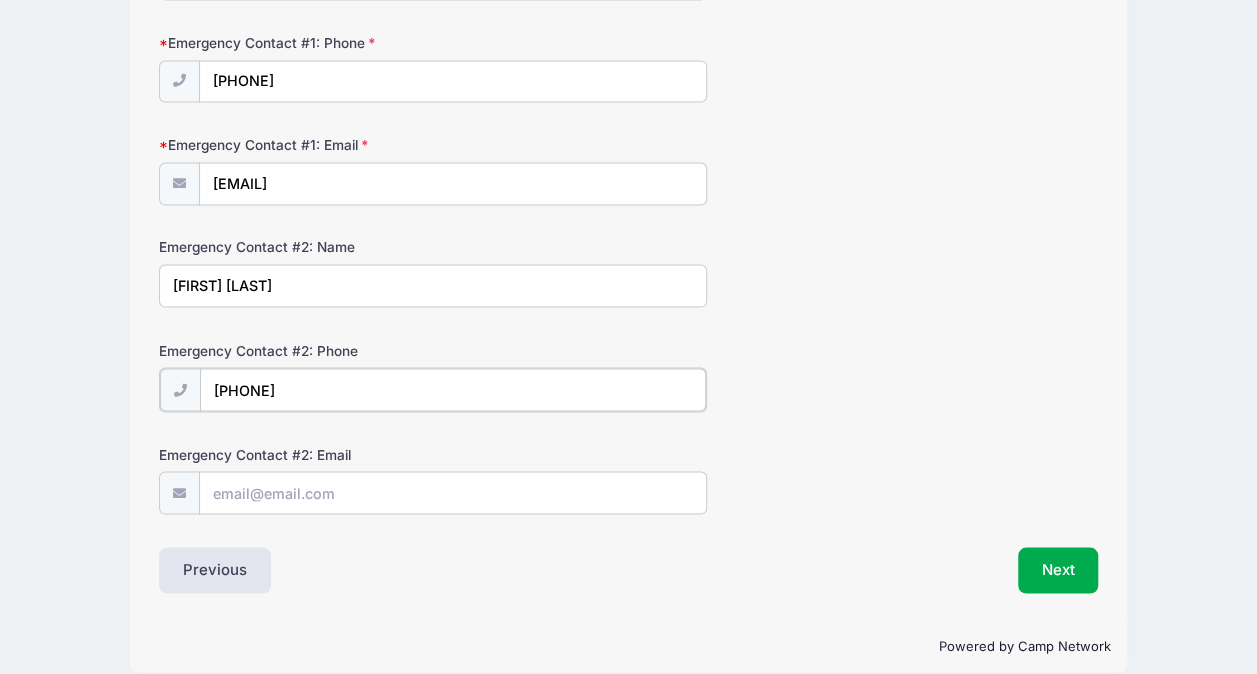 type on "[PHONE]" 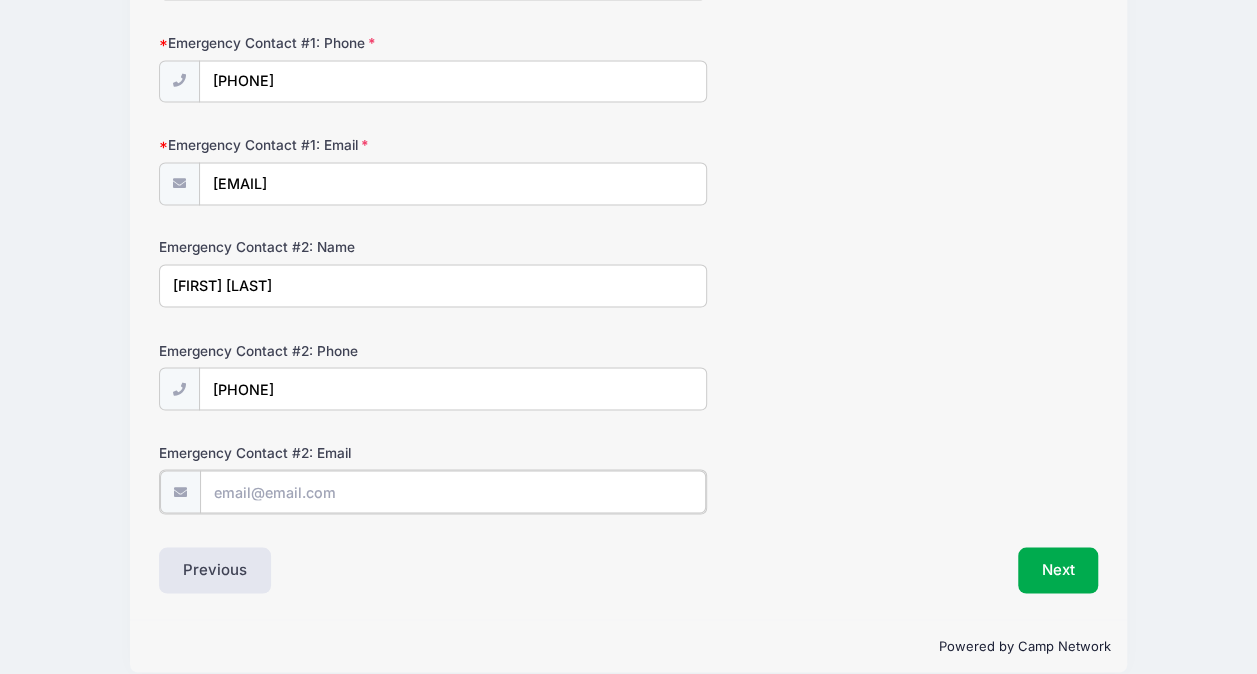 click on "Emergency Contact #2: Email" at bounding box center (453, 491) 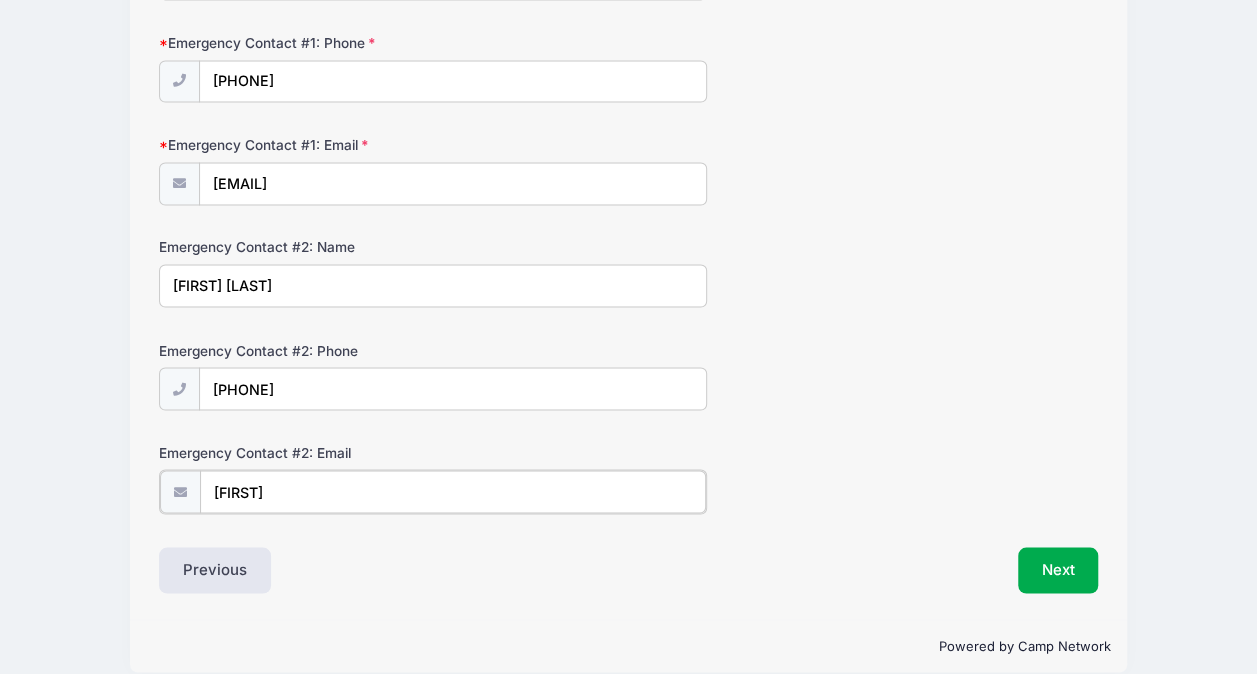 type on "[EMAIL]" 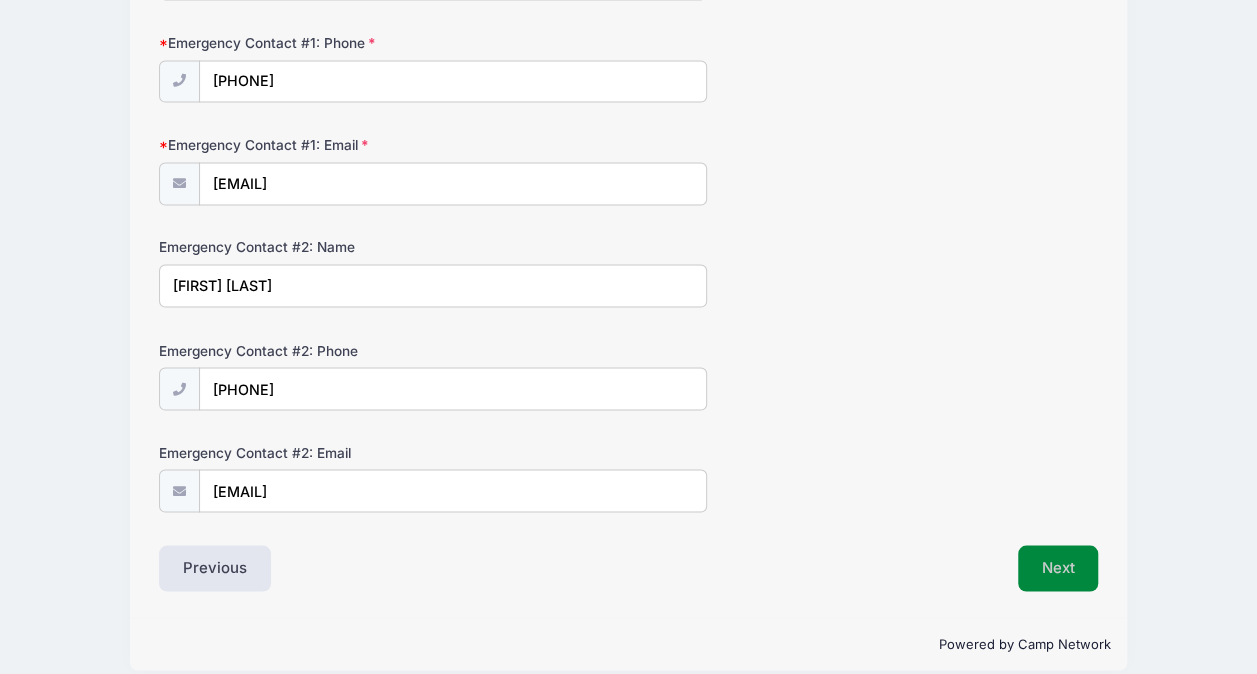 click on "Next" at bounding box center (1058, 568) 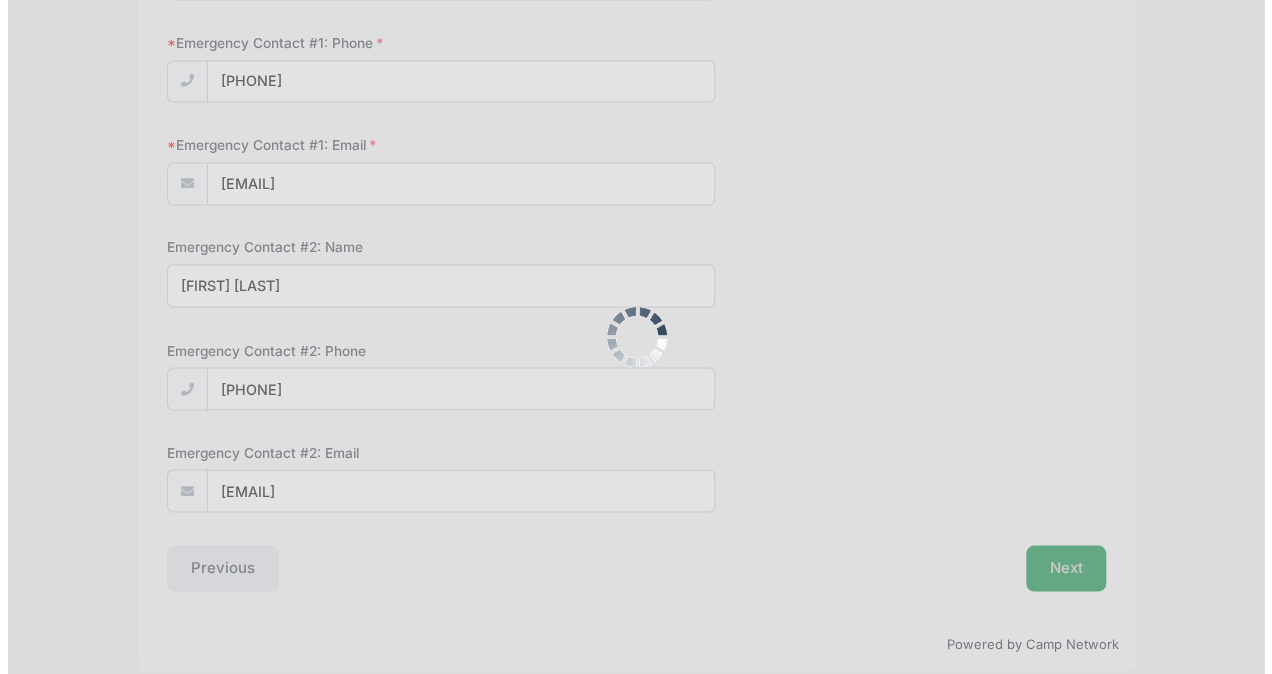 scroll, scrollTop: 0, scrollLeft: 0, axis: both 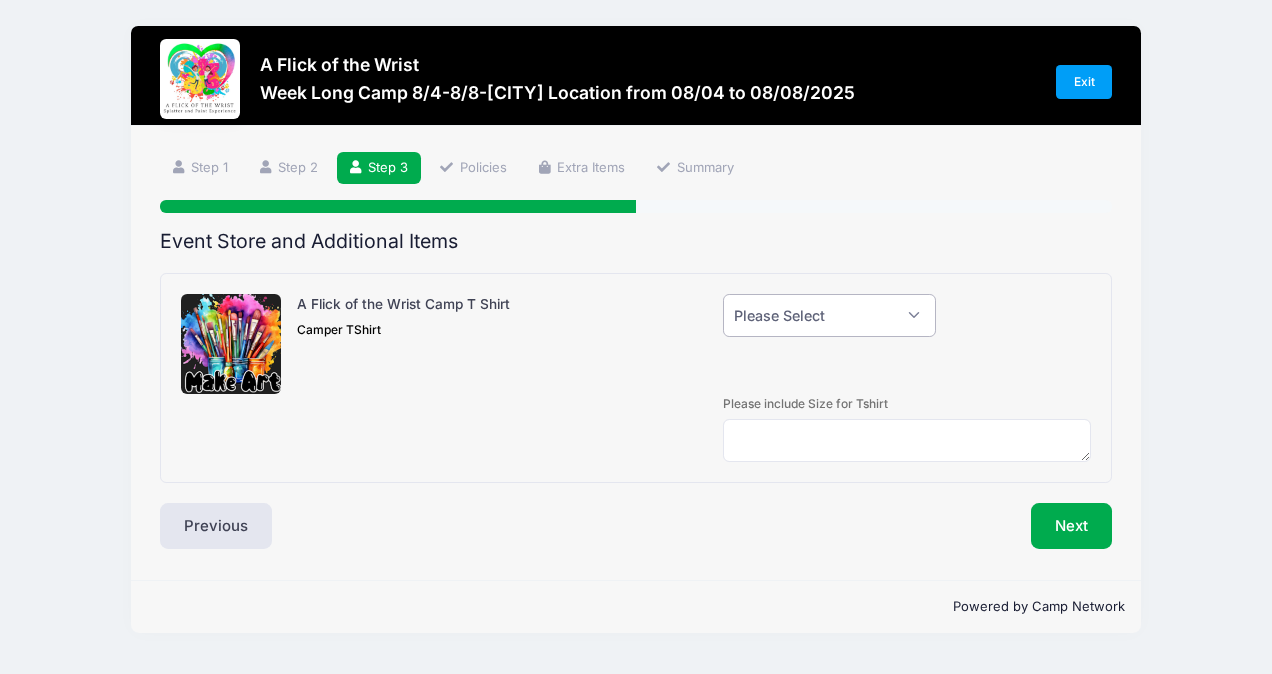 click on "Please Select Yes (+$28.00)
No" at bounding box center [829, 315] 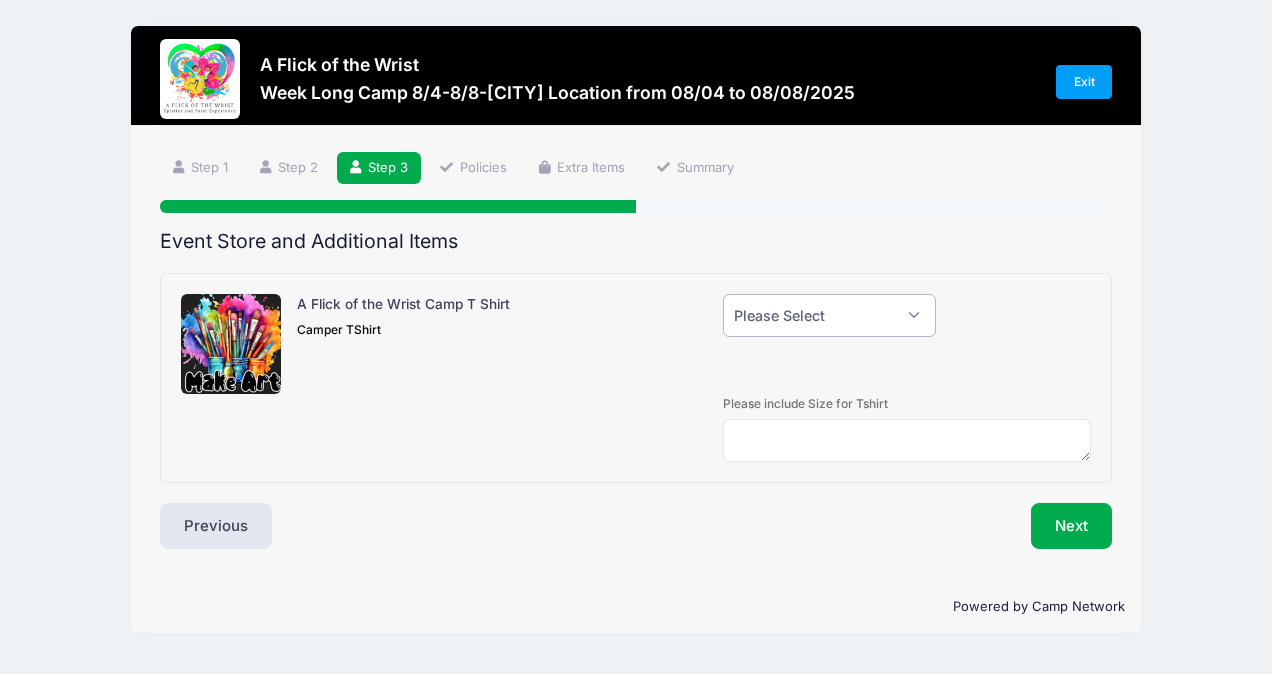 select on "1" 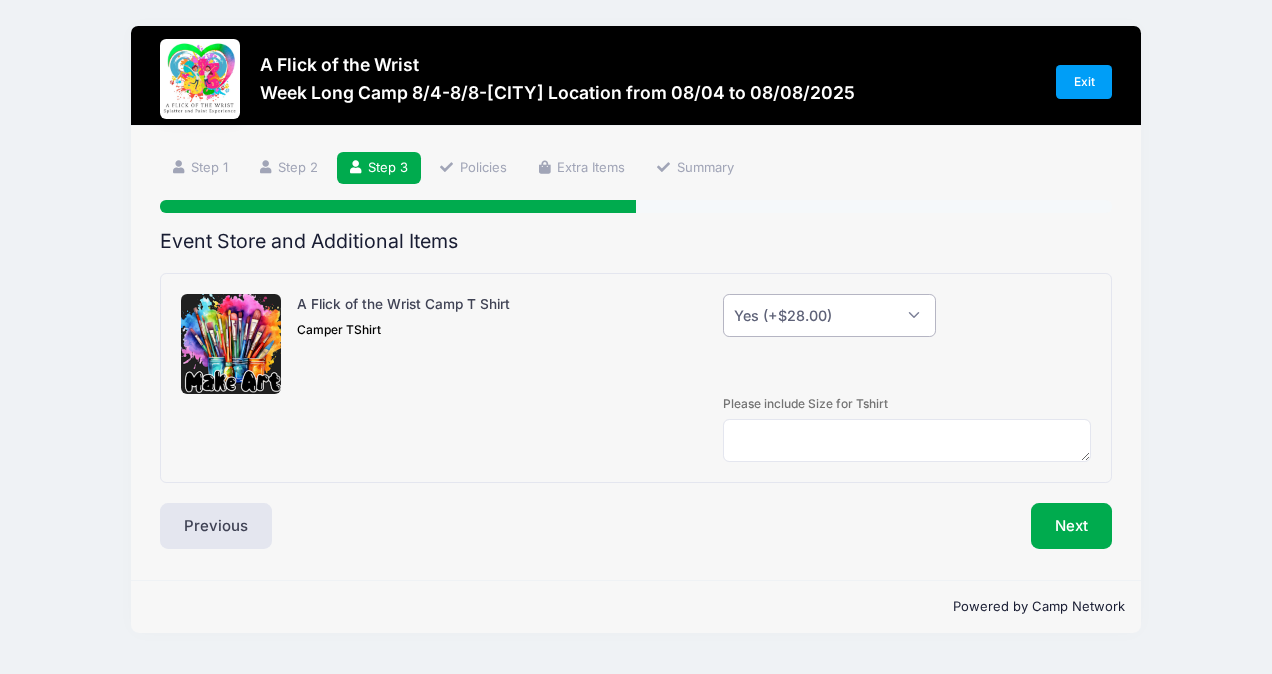 click on "Please Select Yes (+$28.00)
No" at bounding box center [829, 315] 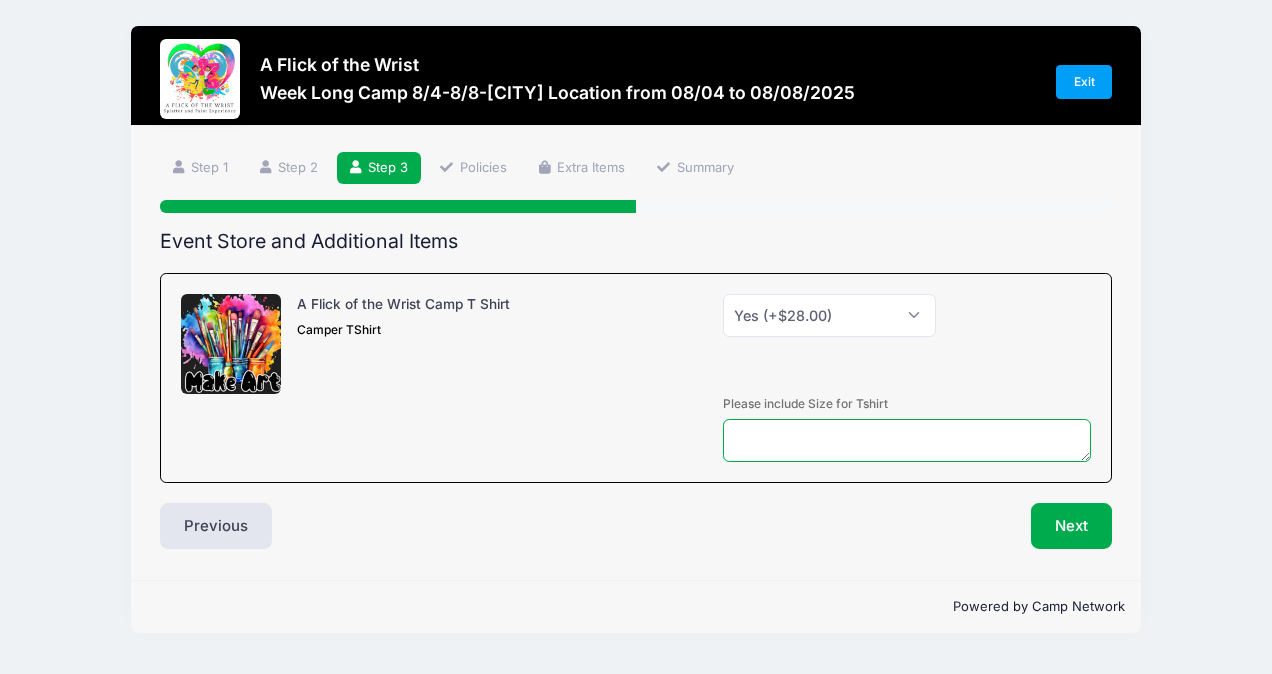 click at bounding box center (907, 440) 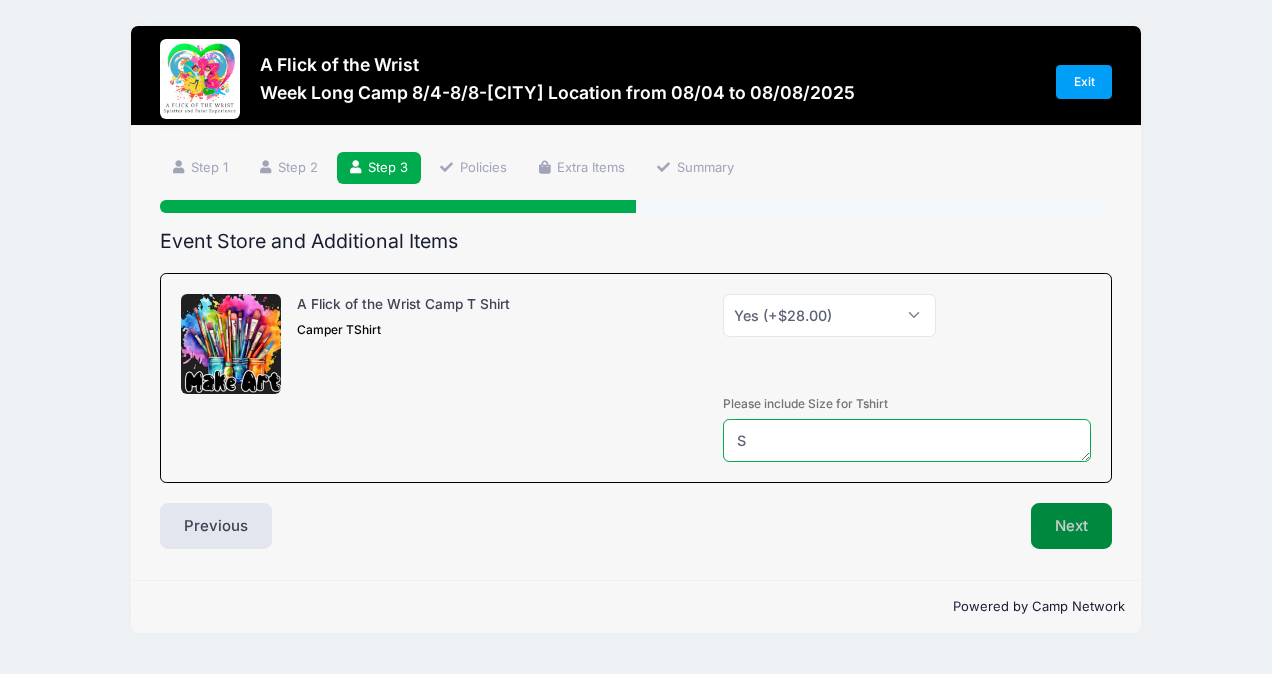 type on "S" 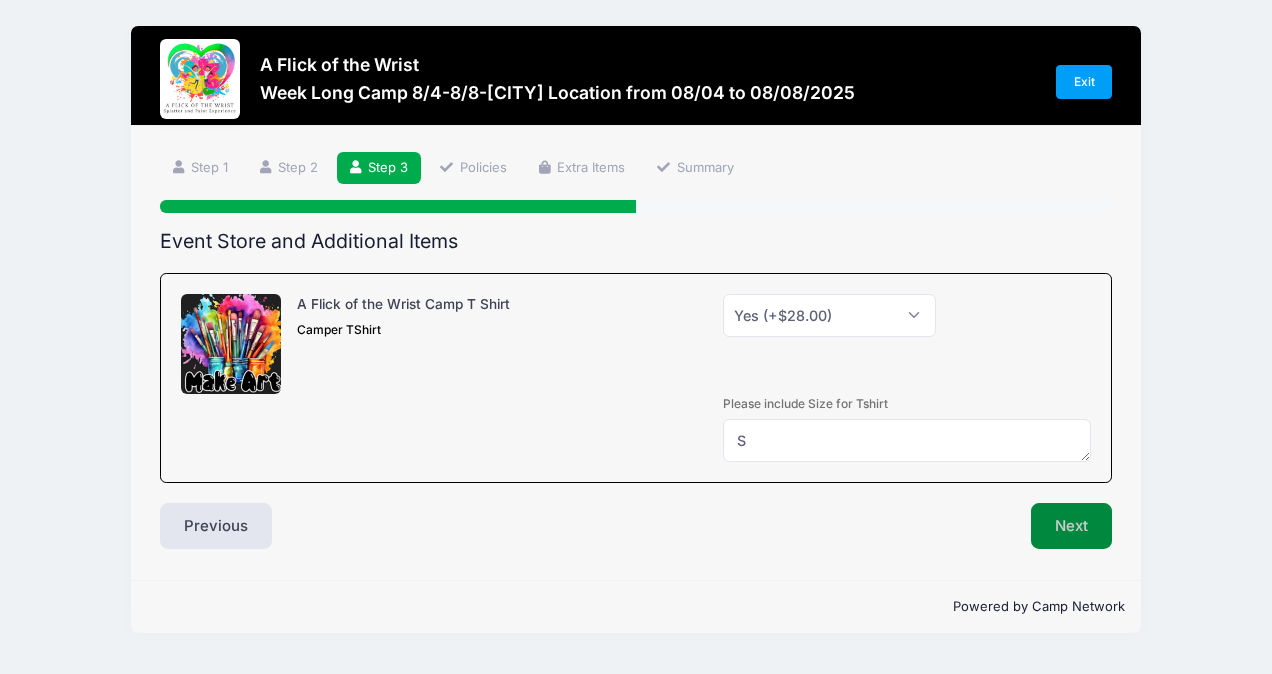 click on "Next" at bounding box center (1071, 526) 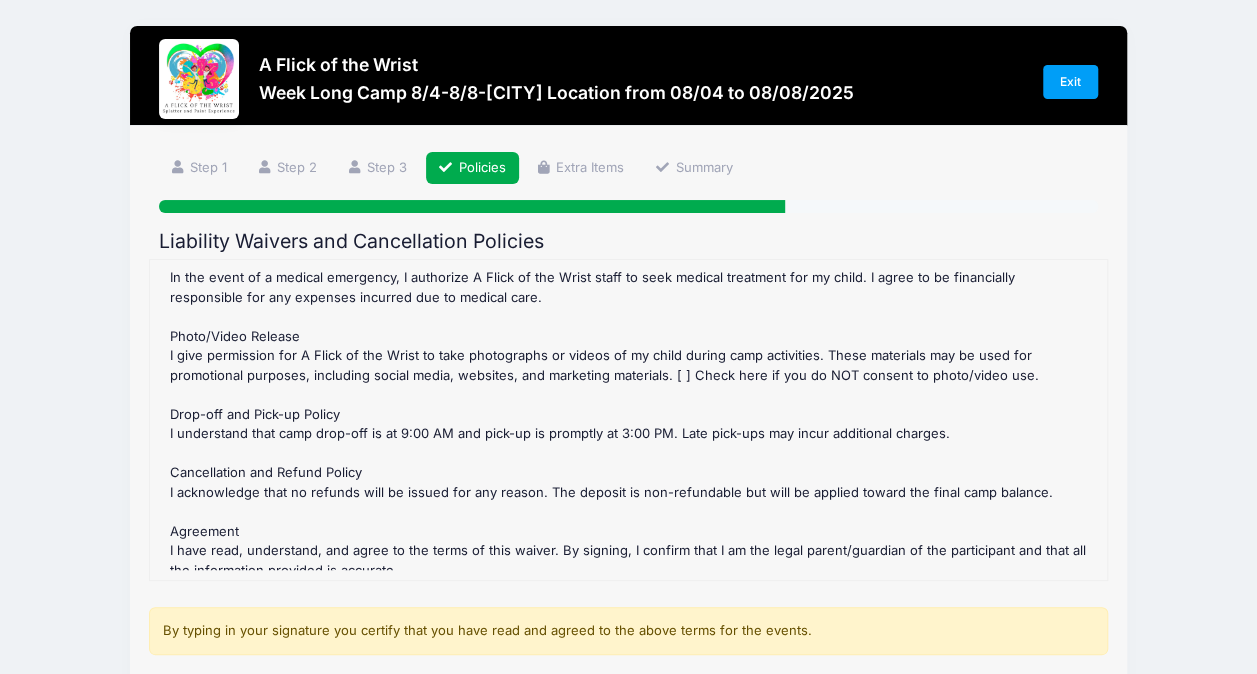 scroll, scrollTop: 480, scrollLeft: 0, axis: vertical 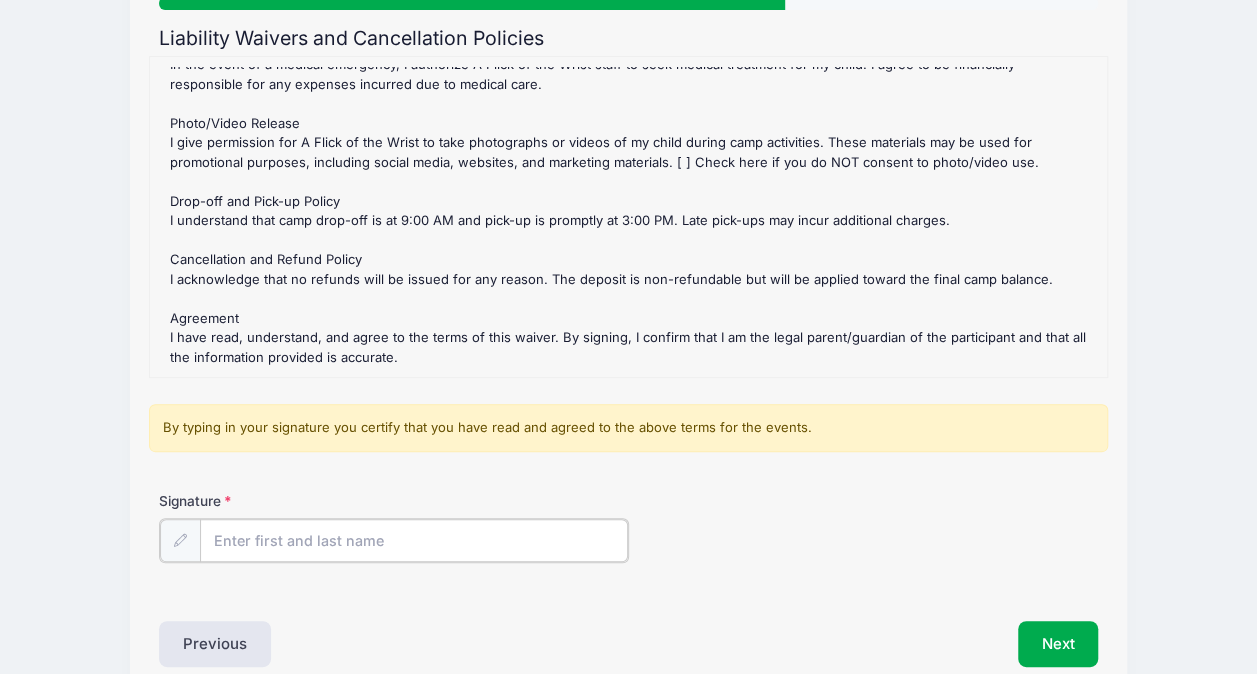 click on "Signature" at bounding box center (414, 540) 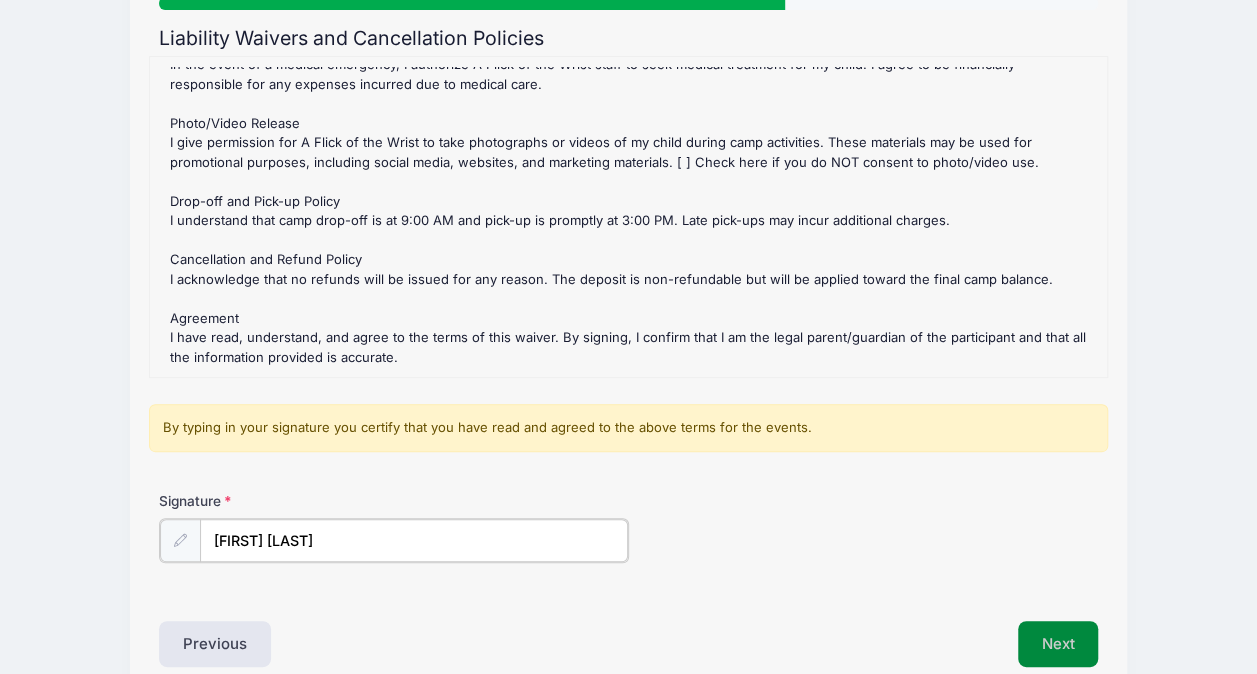 type on "[FIRST] [LAST]" 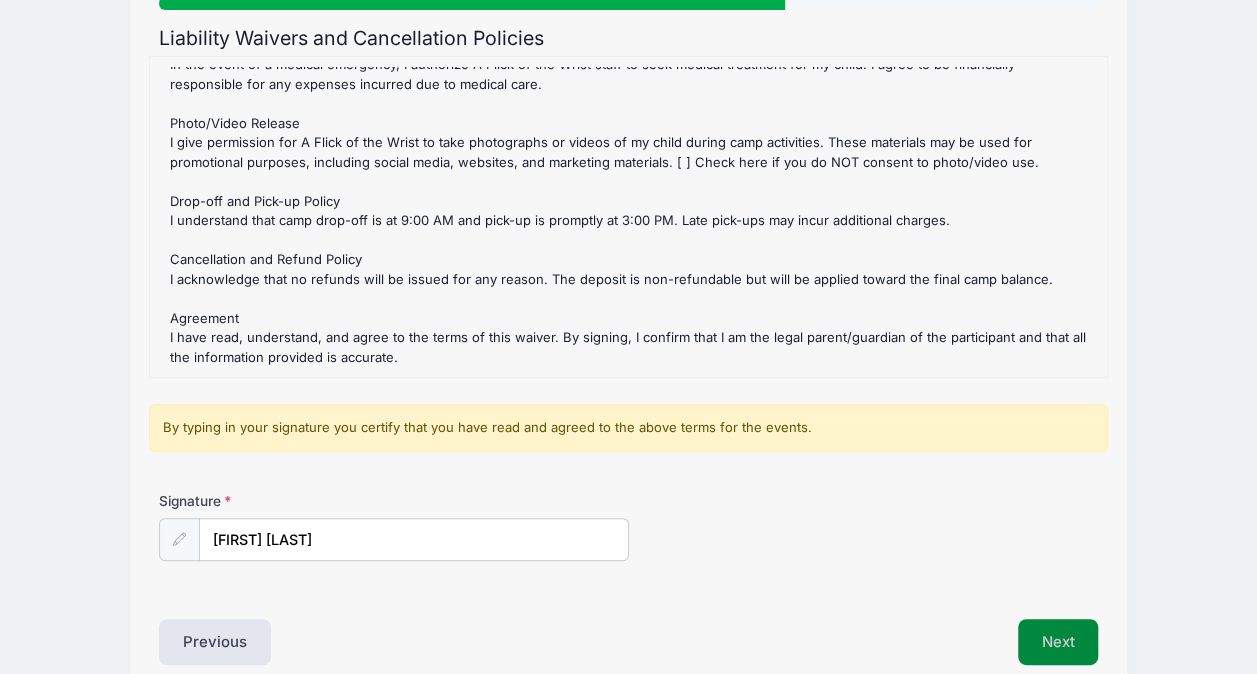 click on "Next" at bounding box center (1058, 642) 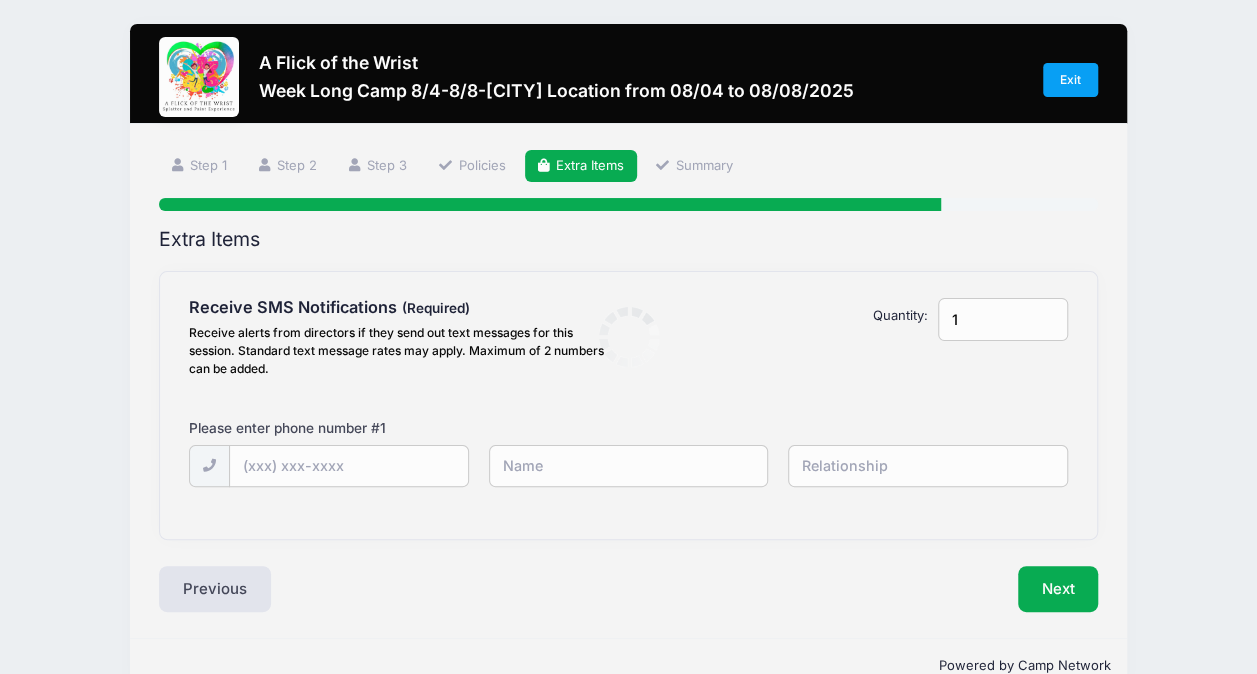 scroll, scrollTop: 0, scrollLeft: 0, axis: both 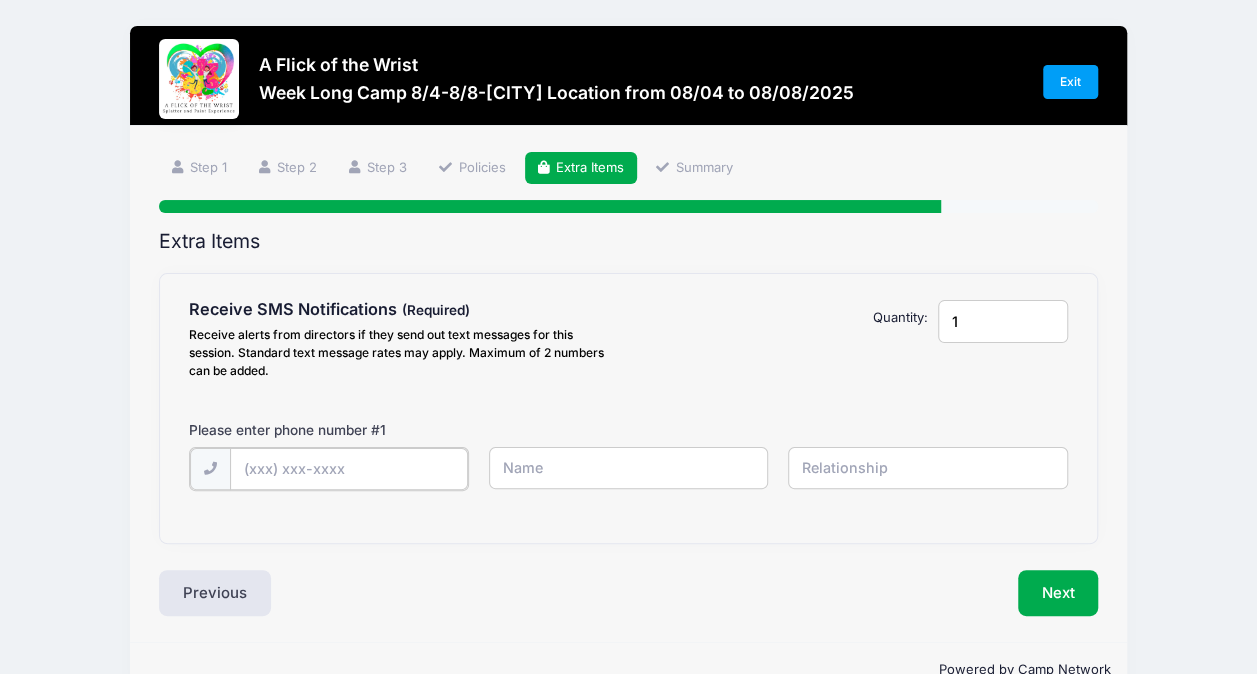 click at bounding box center (0, 0) 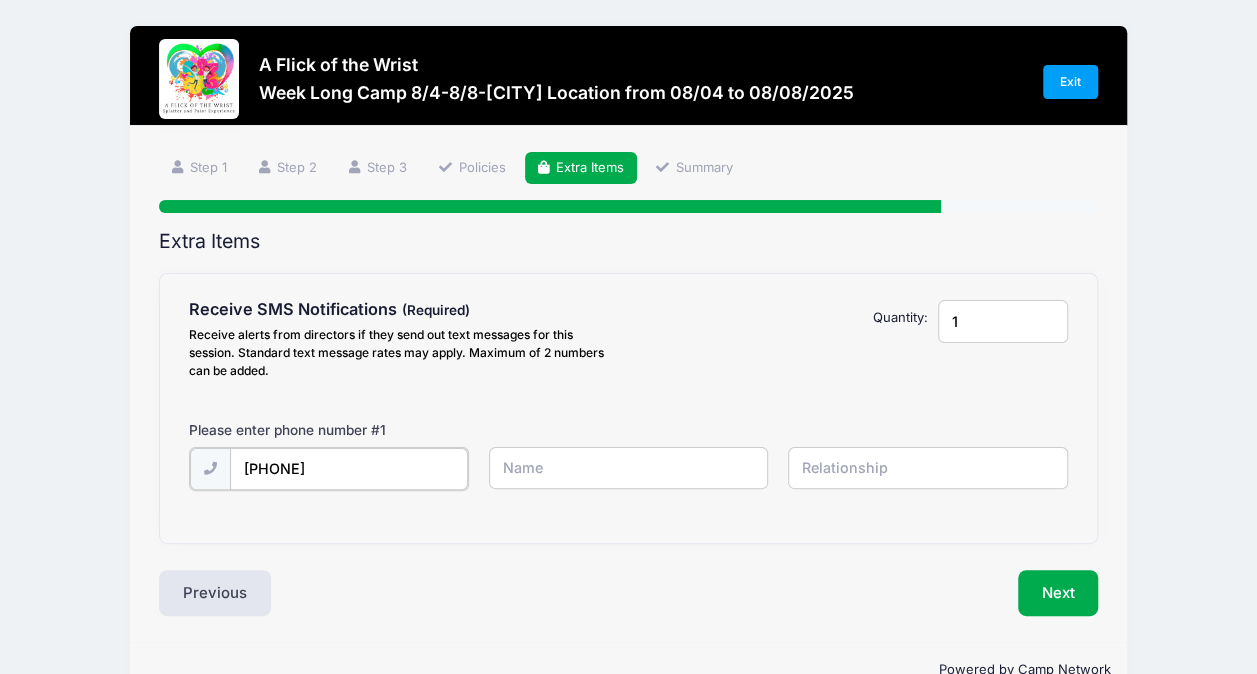 type on "[PHONE]" 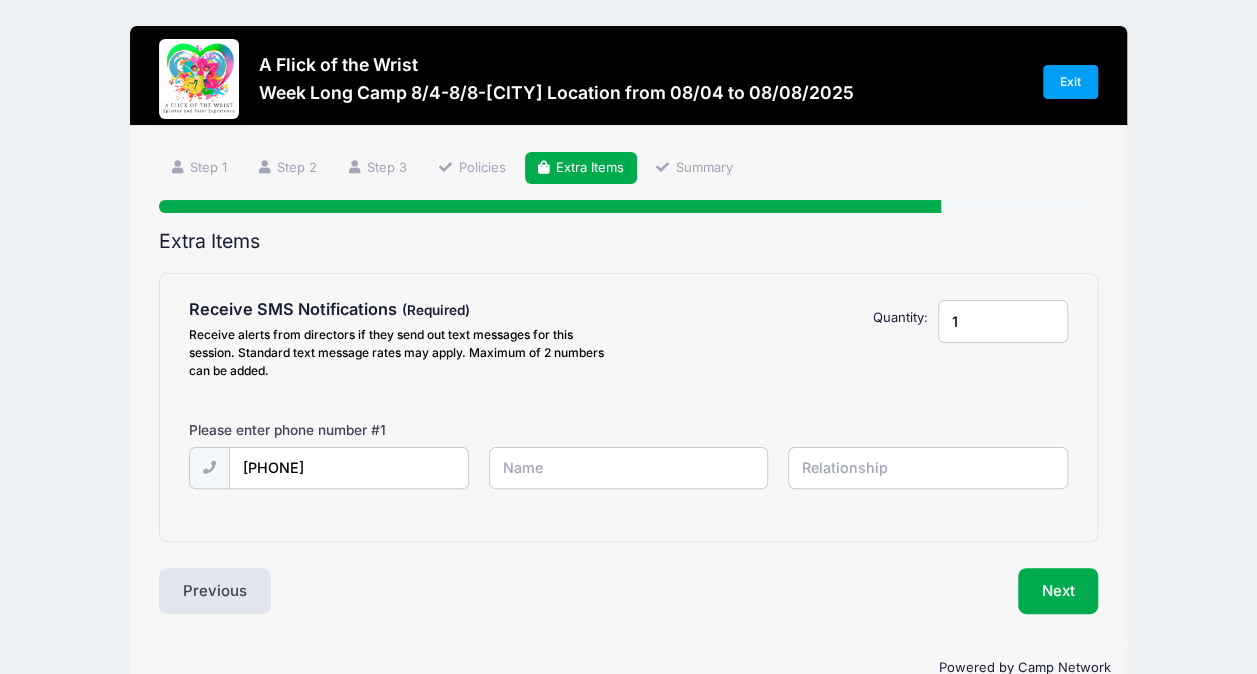 click at bounding box center [0, 0] 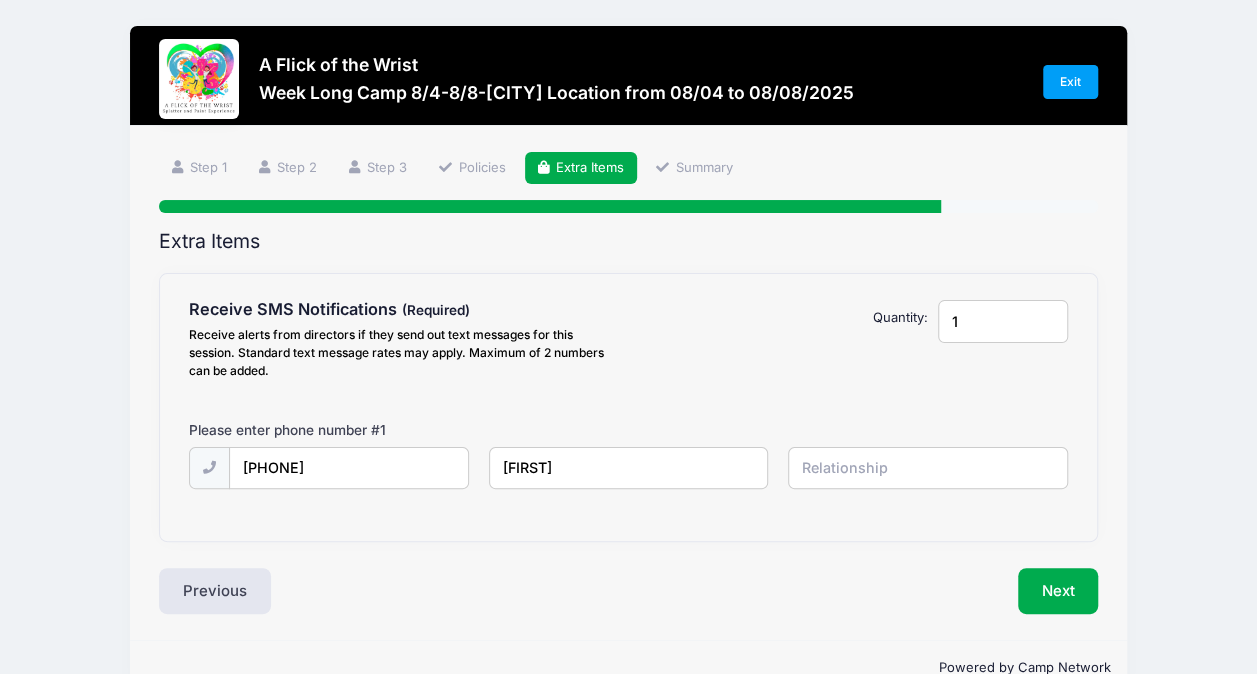type on "[FIRST]" 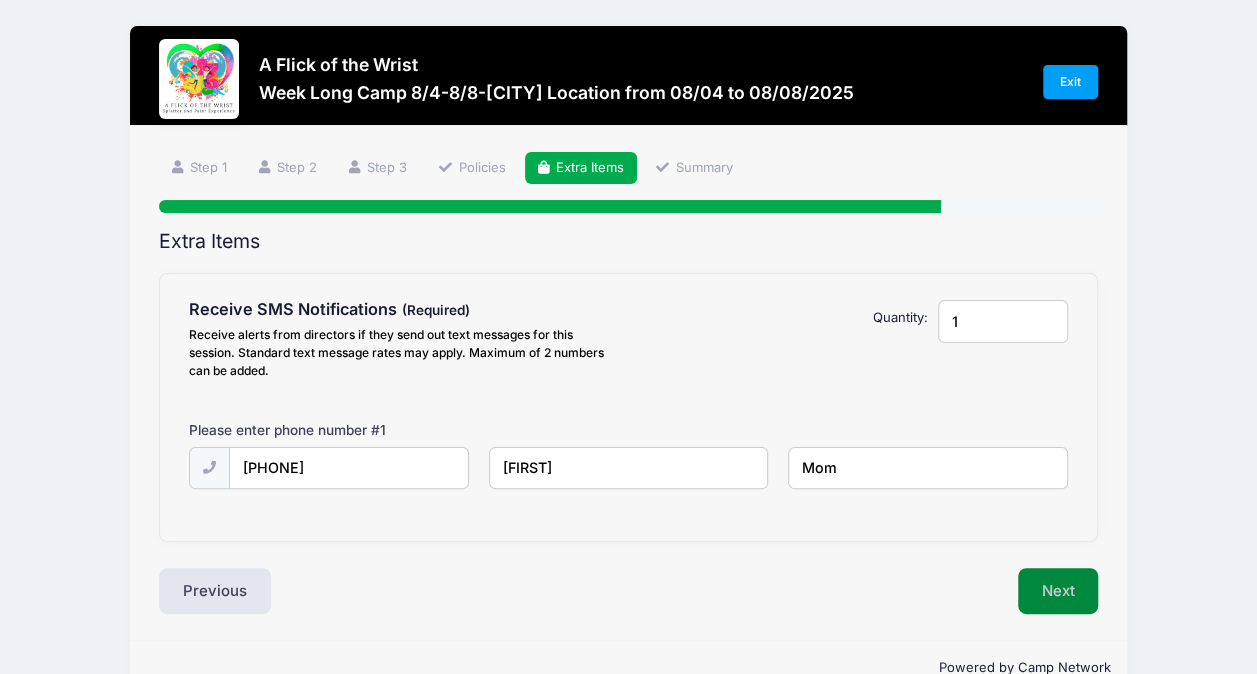 type on "Mom" 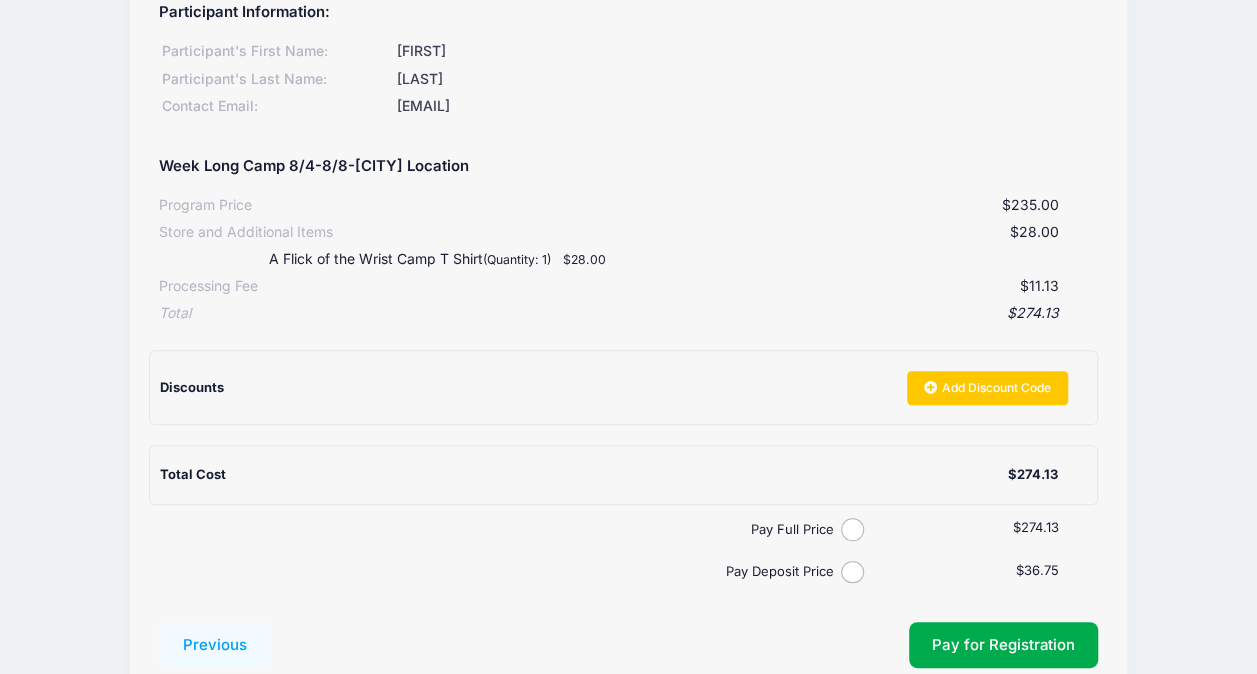 scroll, scrollTop: 269, scrollLeft: 0, axis: vertical 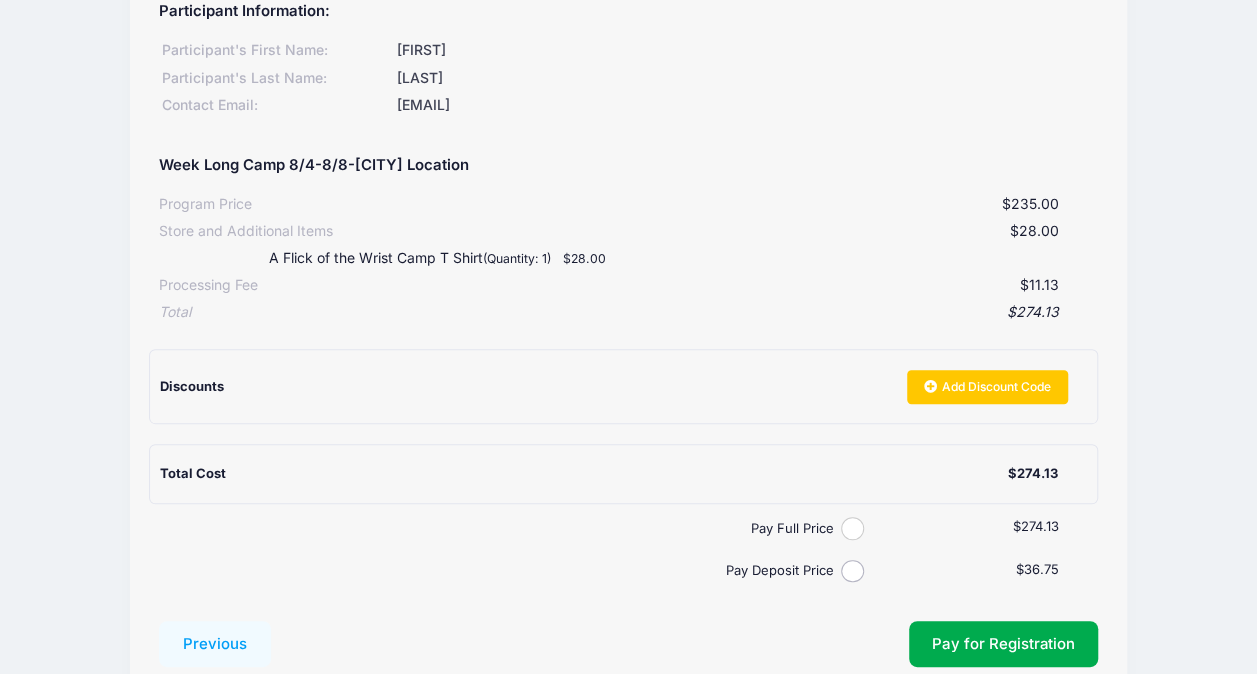 click on "Pay Full Price" at bounding box center [852, 528] 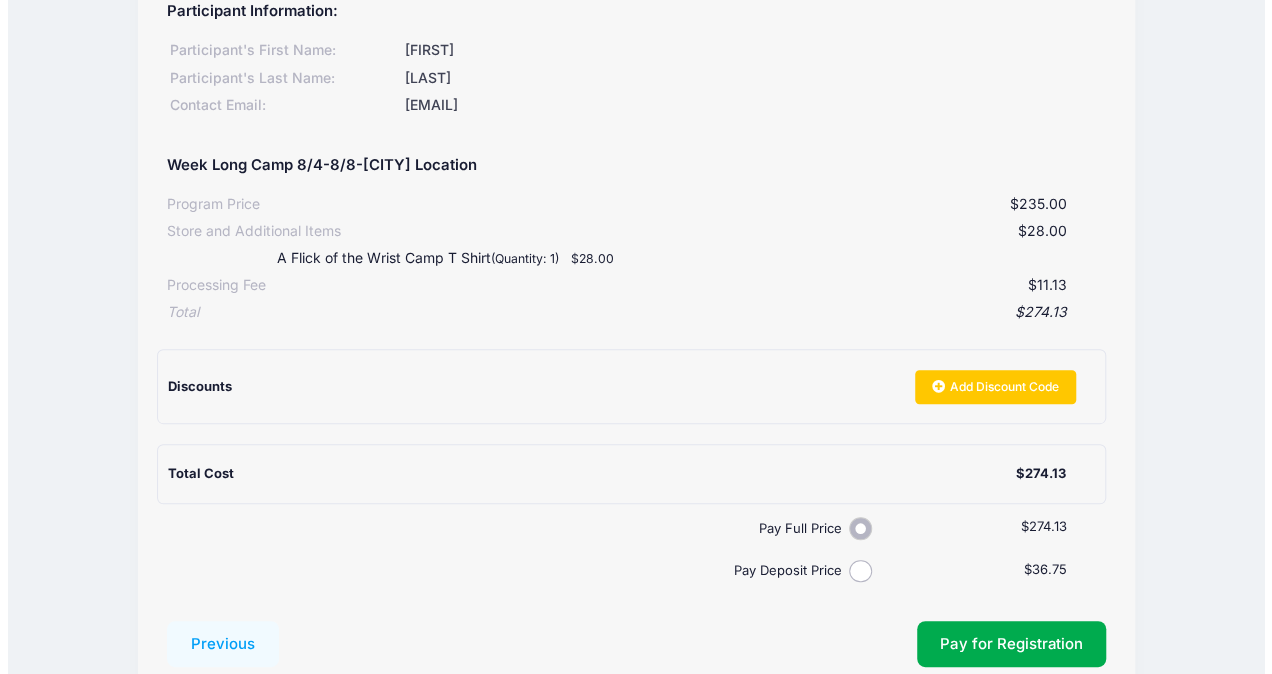 scroll, scrollTop: 404, scrollLeft: 0, axis: vertical 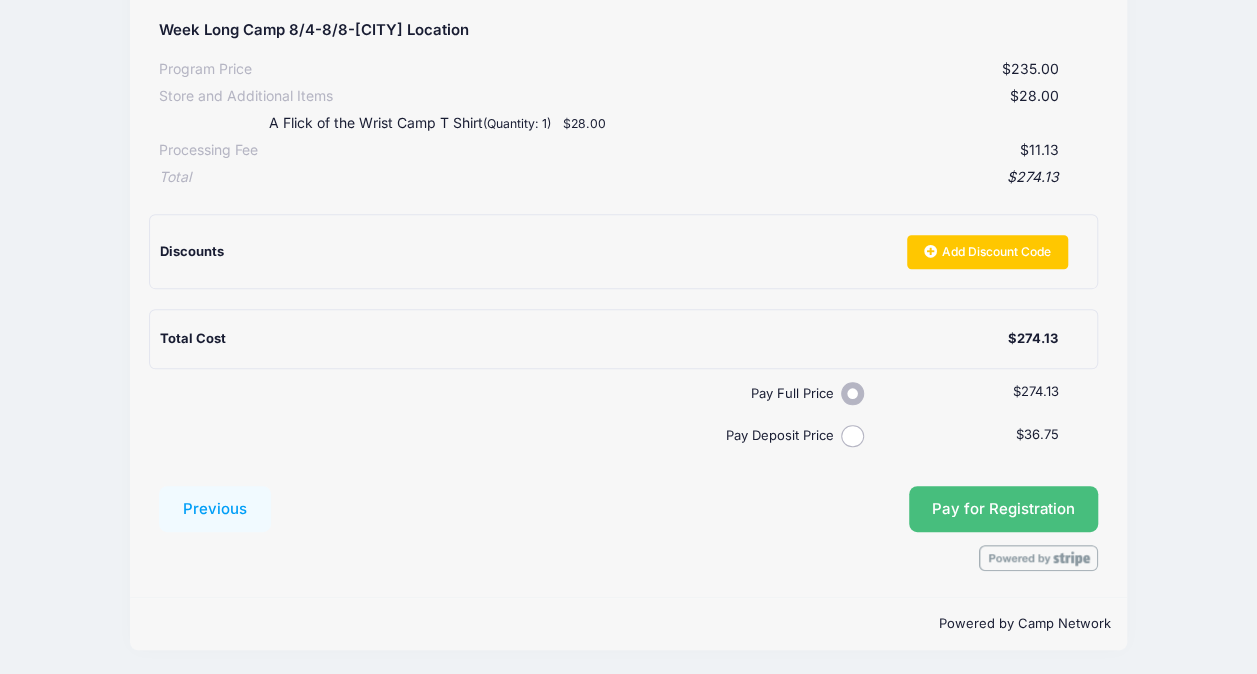 click on "Pay for Registration" at bounding box center (1003, 509) 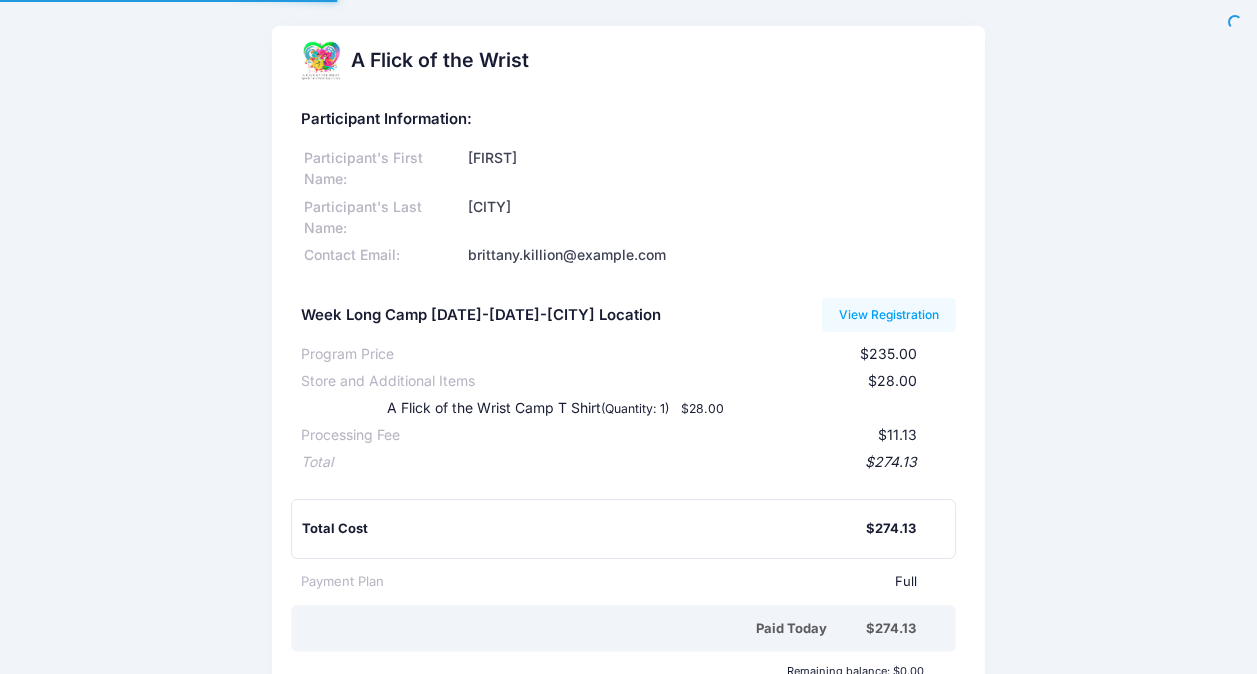 scroll, scrollTop: 0, scrollLeft: 0, axis: both 